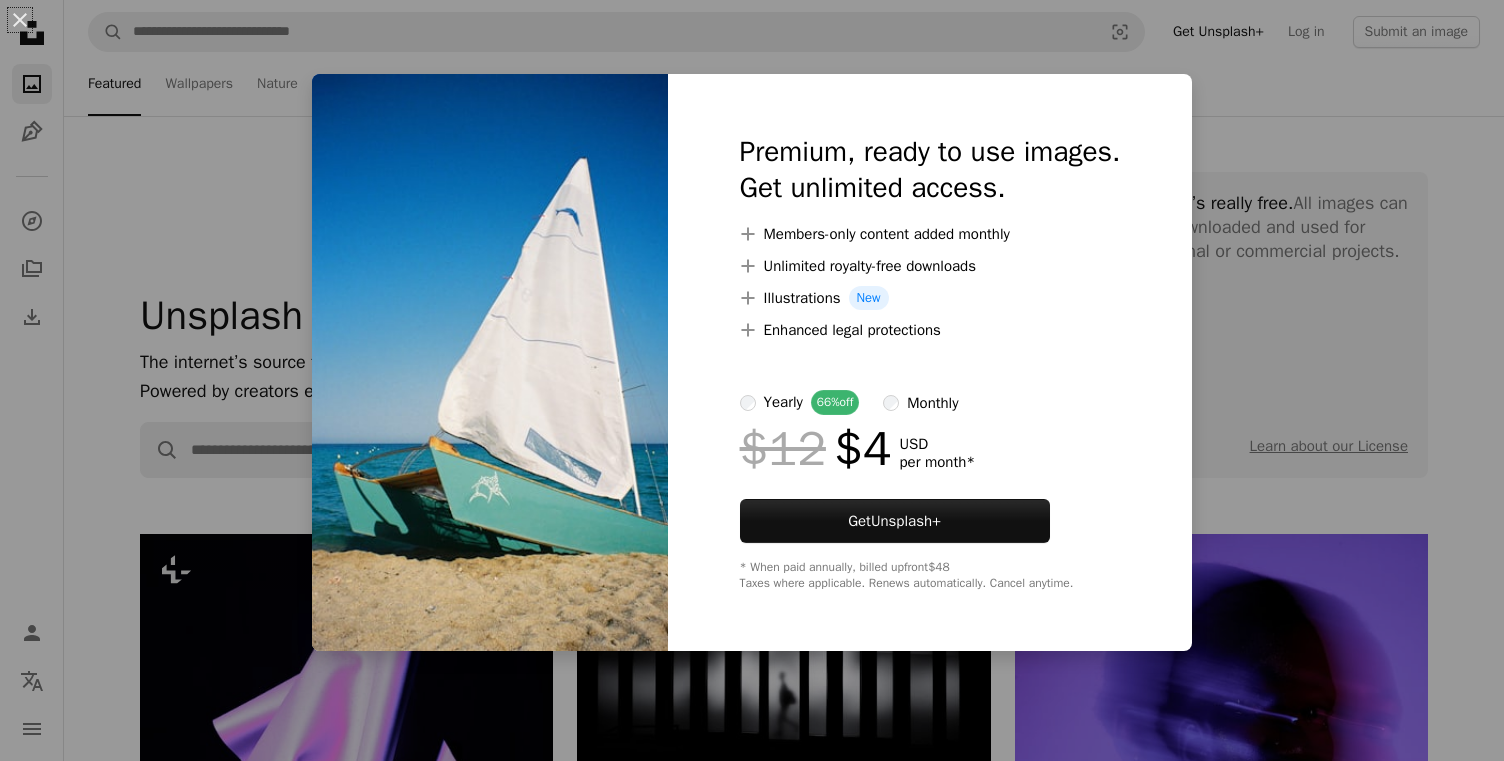 scroll, scrollTop: 13545, scrollLeft: 0, axis: vertical 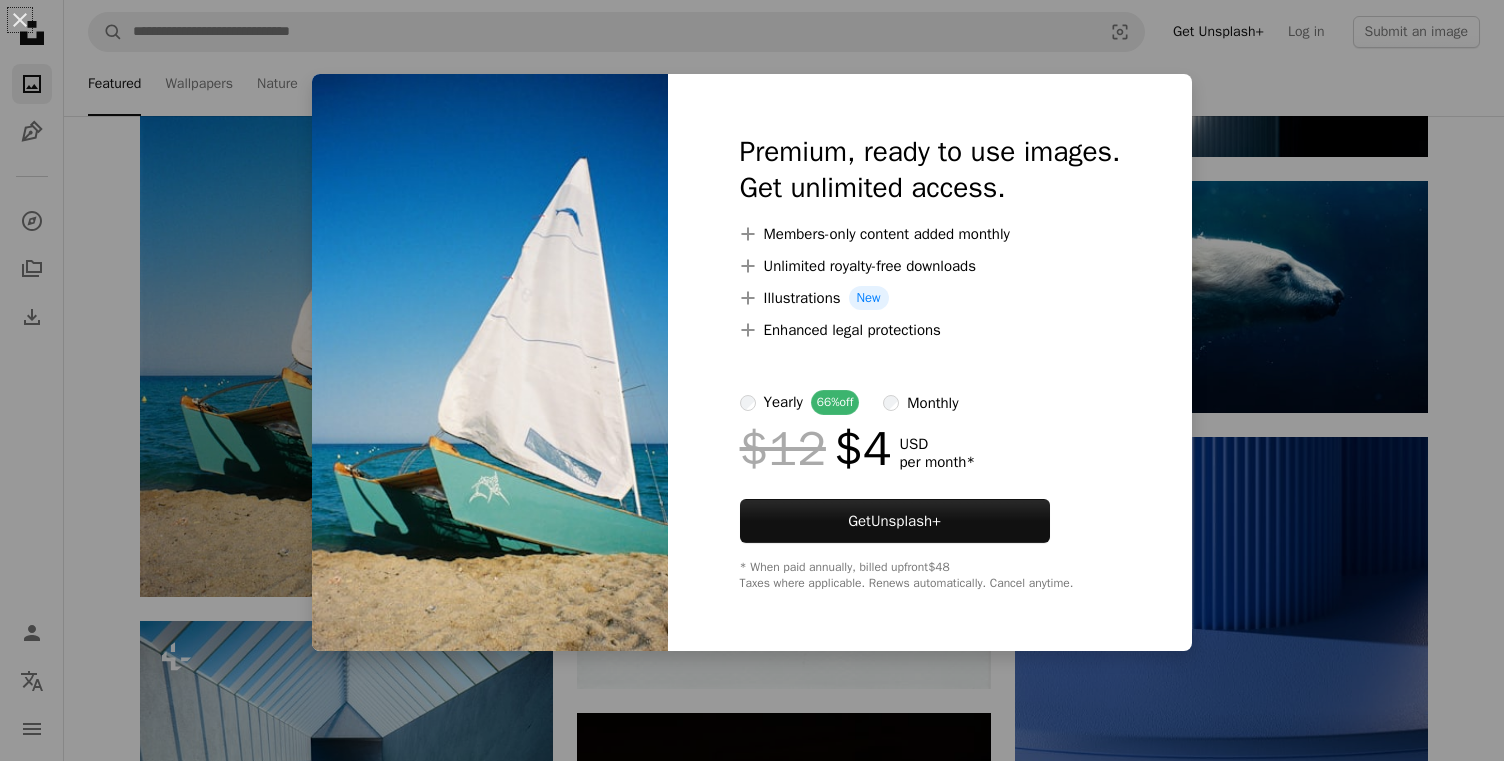 click on "An X shape Premium, ready to use images. Get unlimited access. A plus sign Members-only content added monthly A plus sign Unlimited royalty-free downloads A plus sign Illustrations  New A plus sign Enhanced legal protections yearly 66%  off monthly $12   $4 USD per month * Get  Unsplash+ * When paid annually, billed upfront  $48 Taxes where applicable. Renews automatically. Cancel anytime." at bounding box center (752, 380) 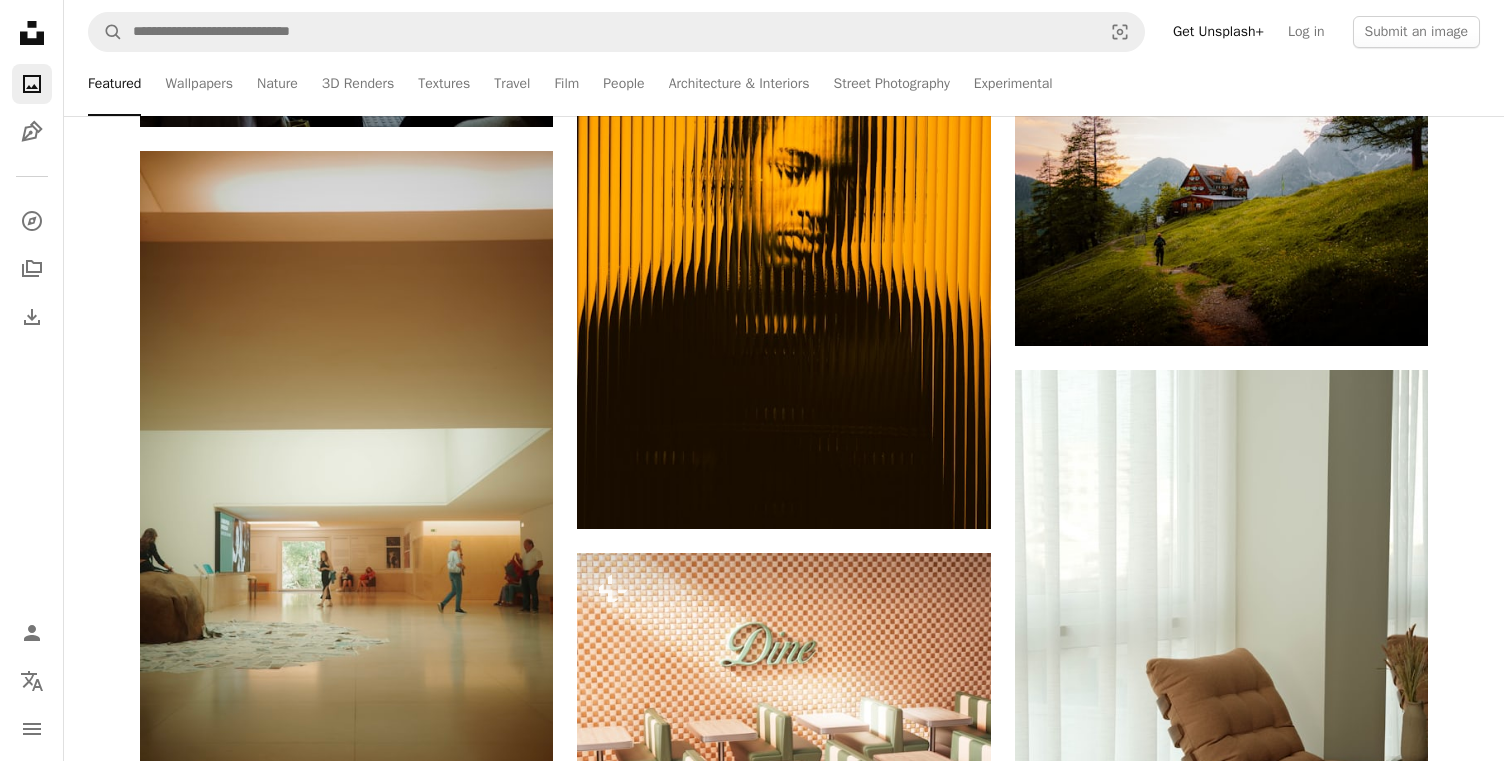 scroll, scrollTop: 15096, scrollLeft: 0, axis: vertical 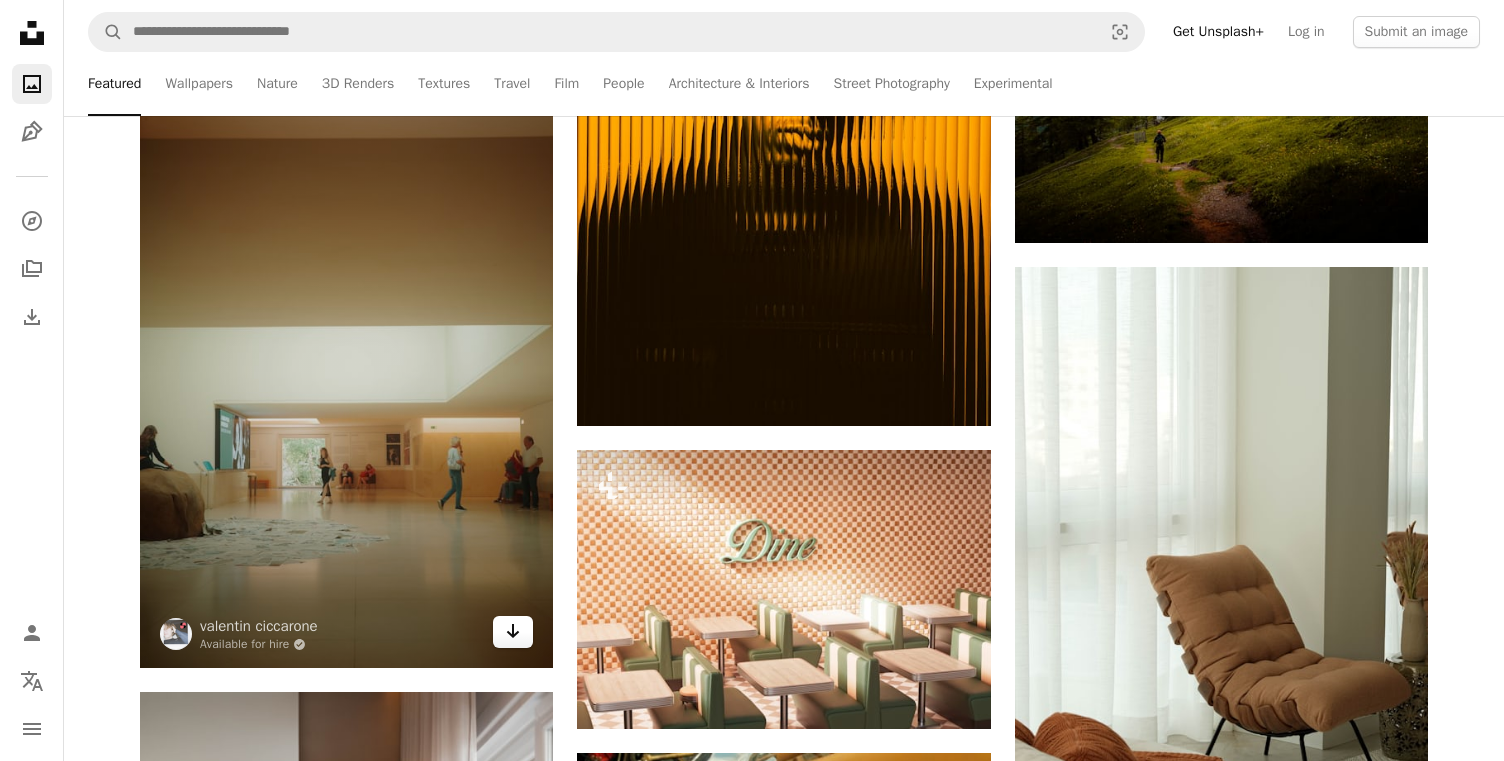 click on "Arrow pointing down" 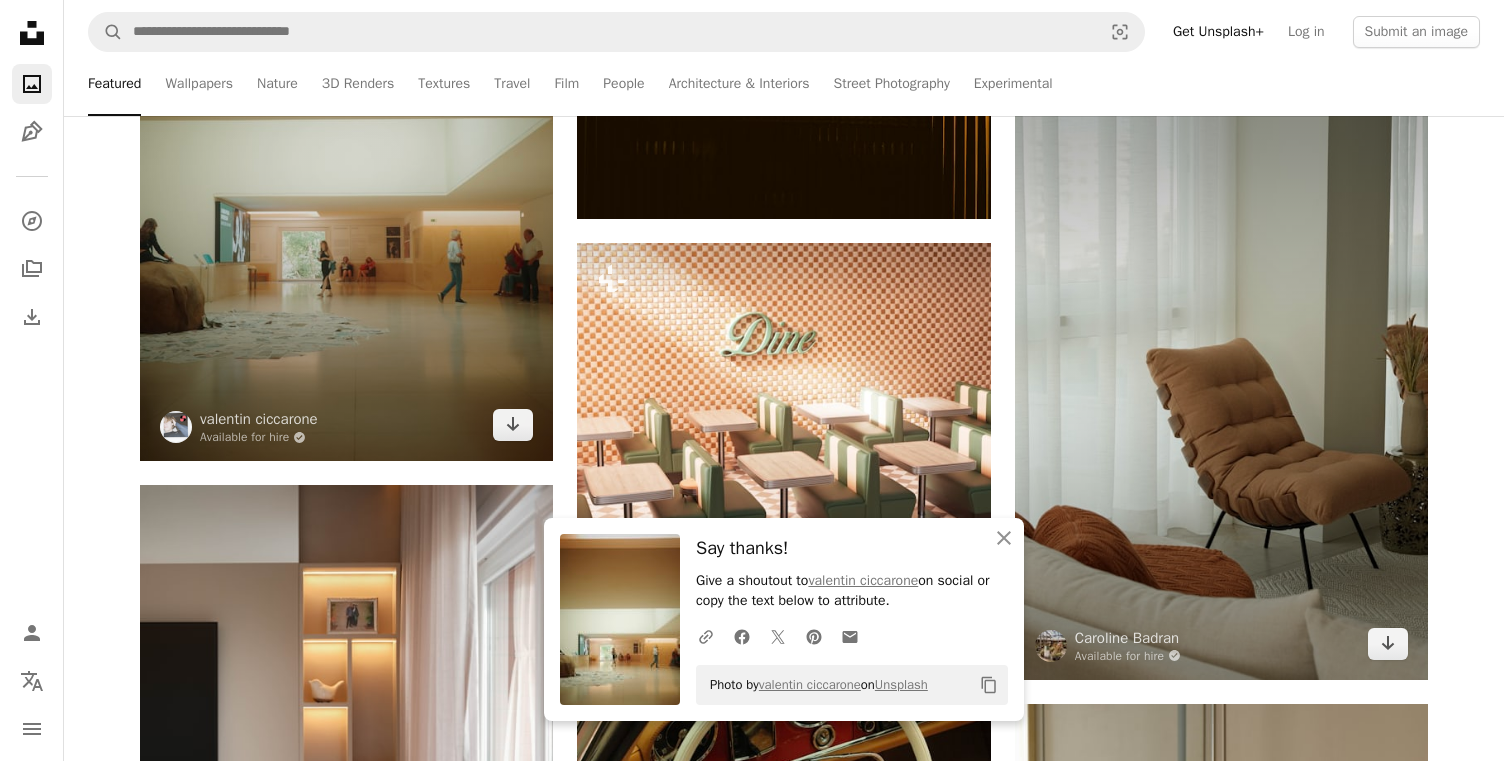 scroll, scrollTop: 15406, scrollLeft: 0, axis: vertical 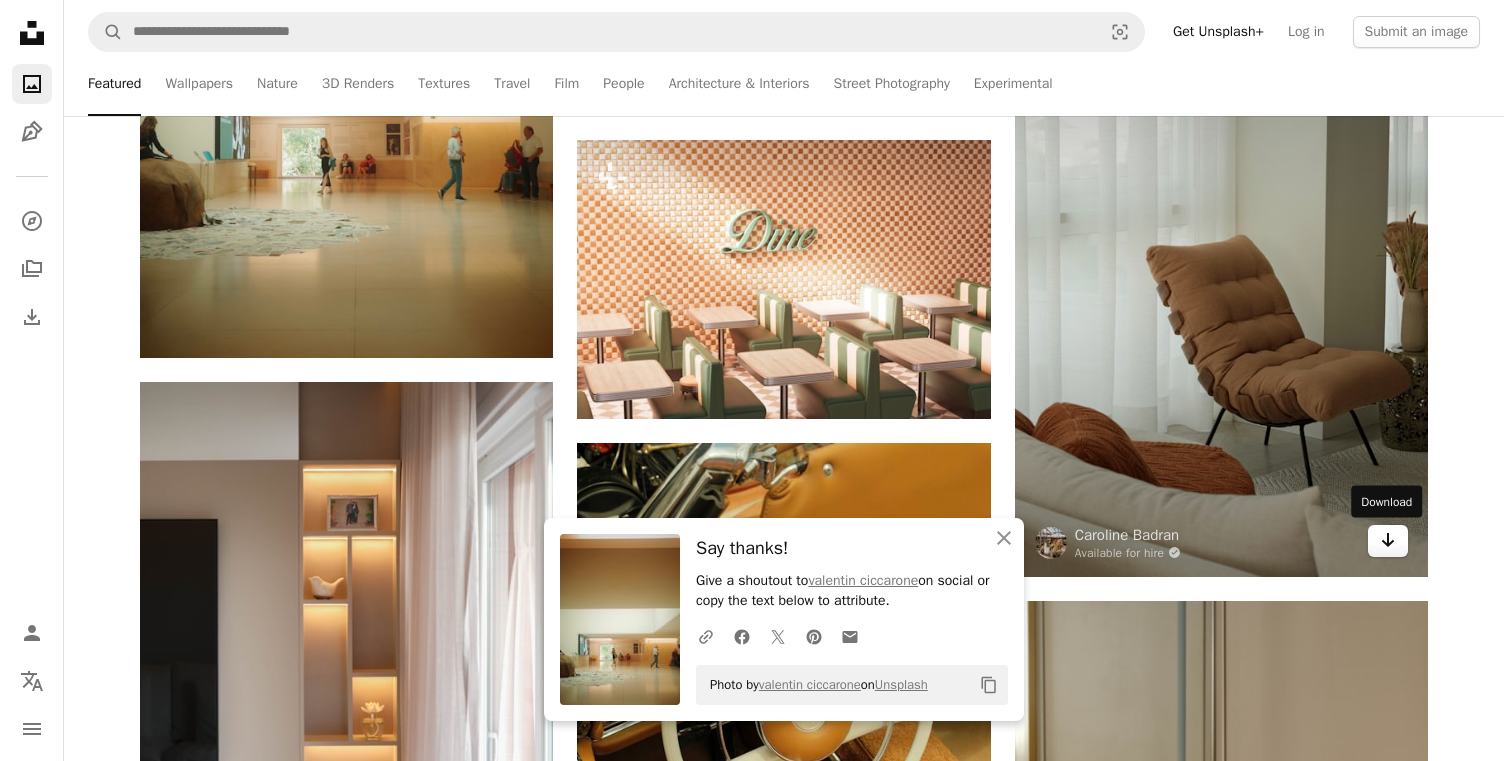 click on "Arrow pointing down" at bounding box center (1388, 541) 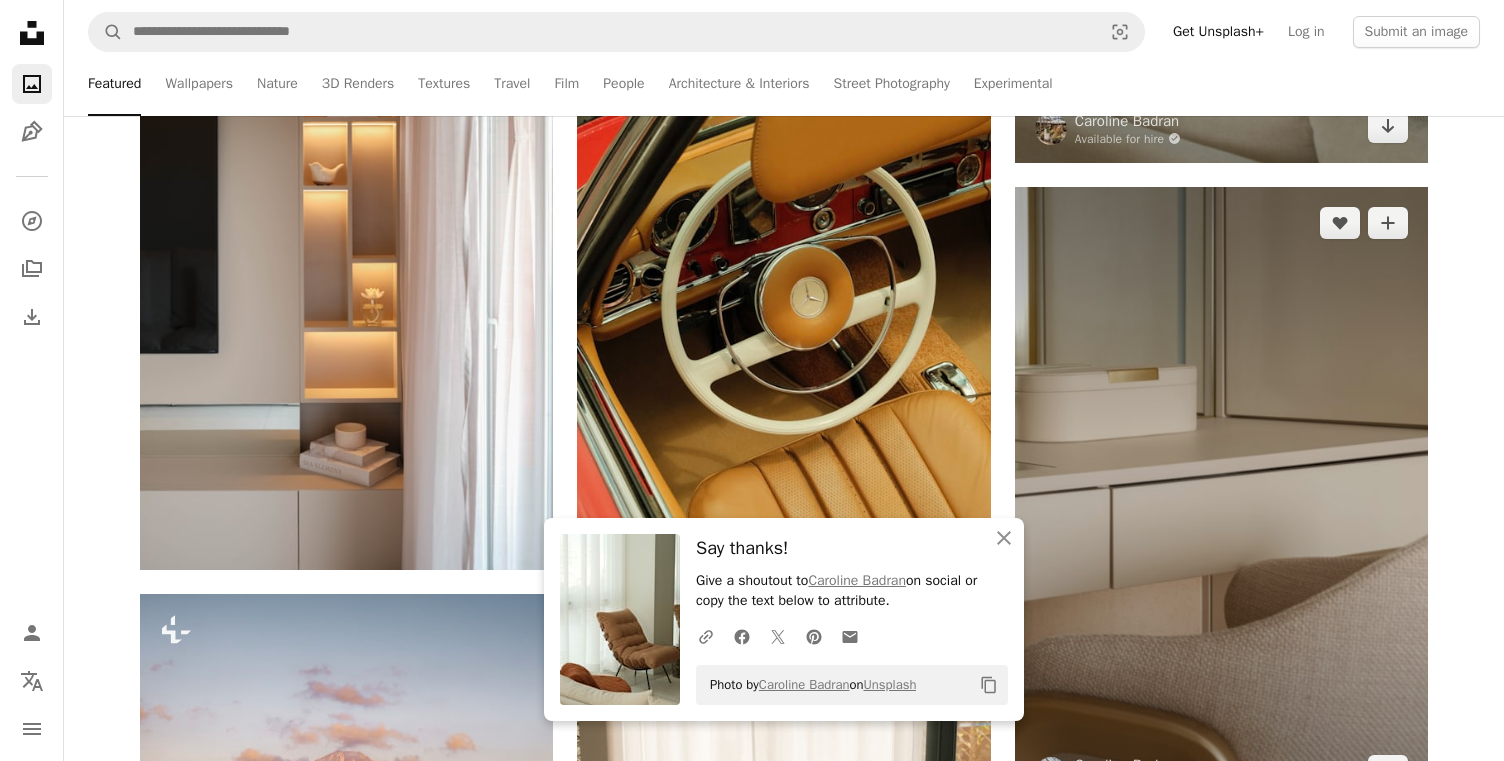 scroll, scrollTop: 15923, scrollLeft: 0, axis: vertical 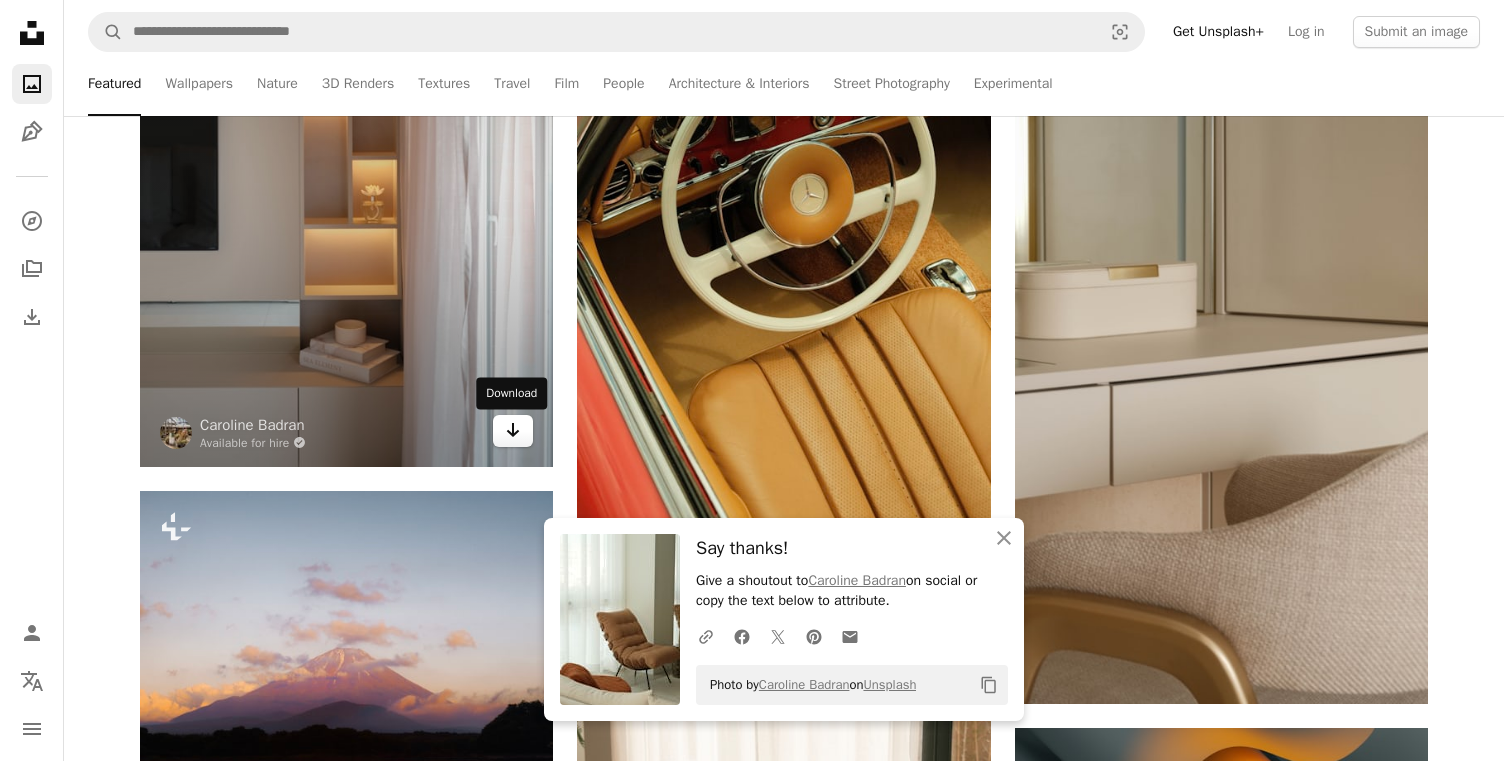 click on "Arrow pointing down" at bounding box center (513, 431) 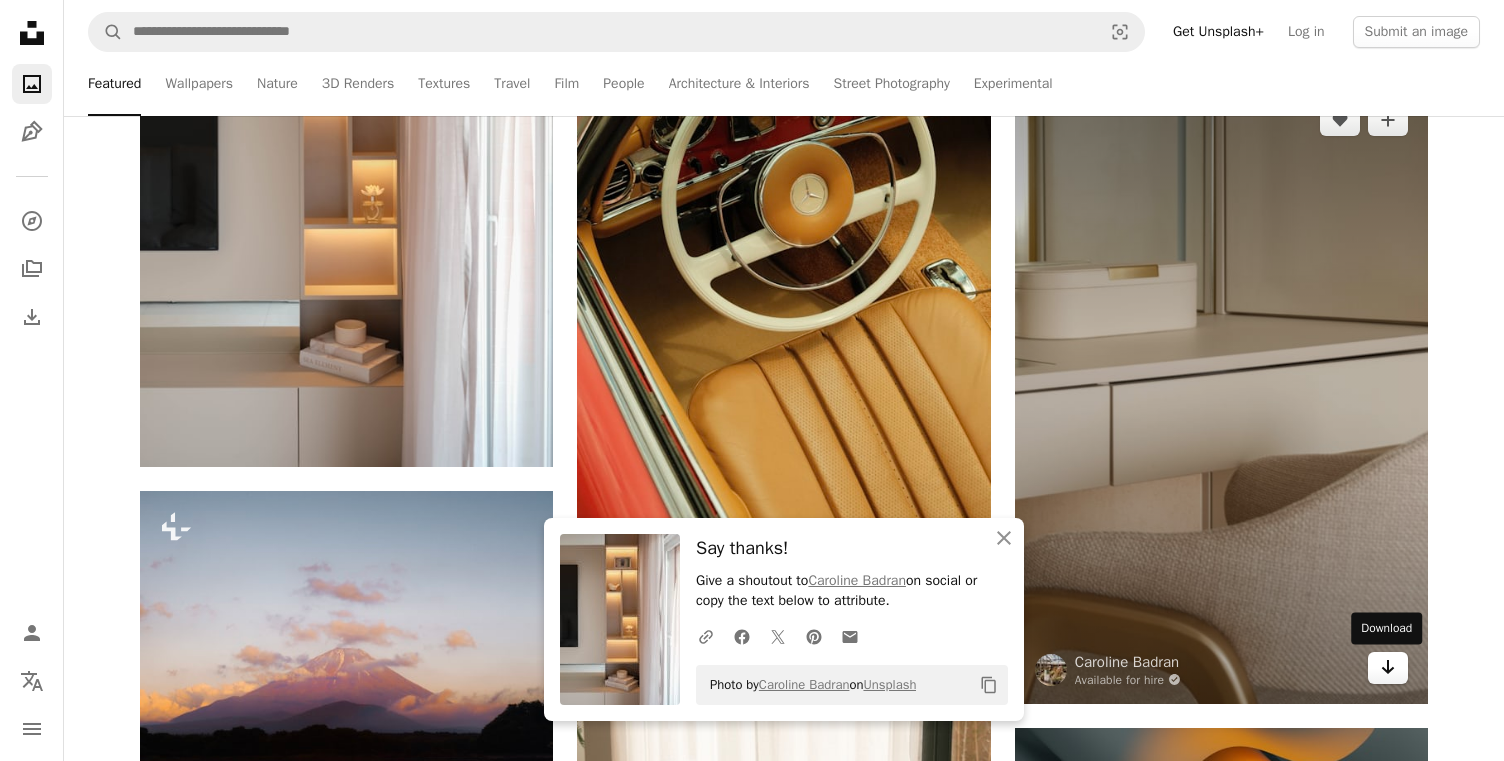 click on "Arrow pointing down" at bounding box center [1388, 668] 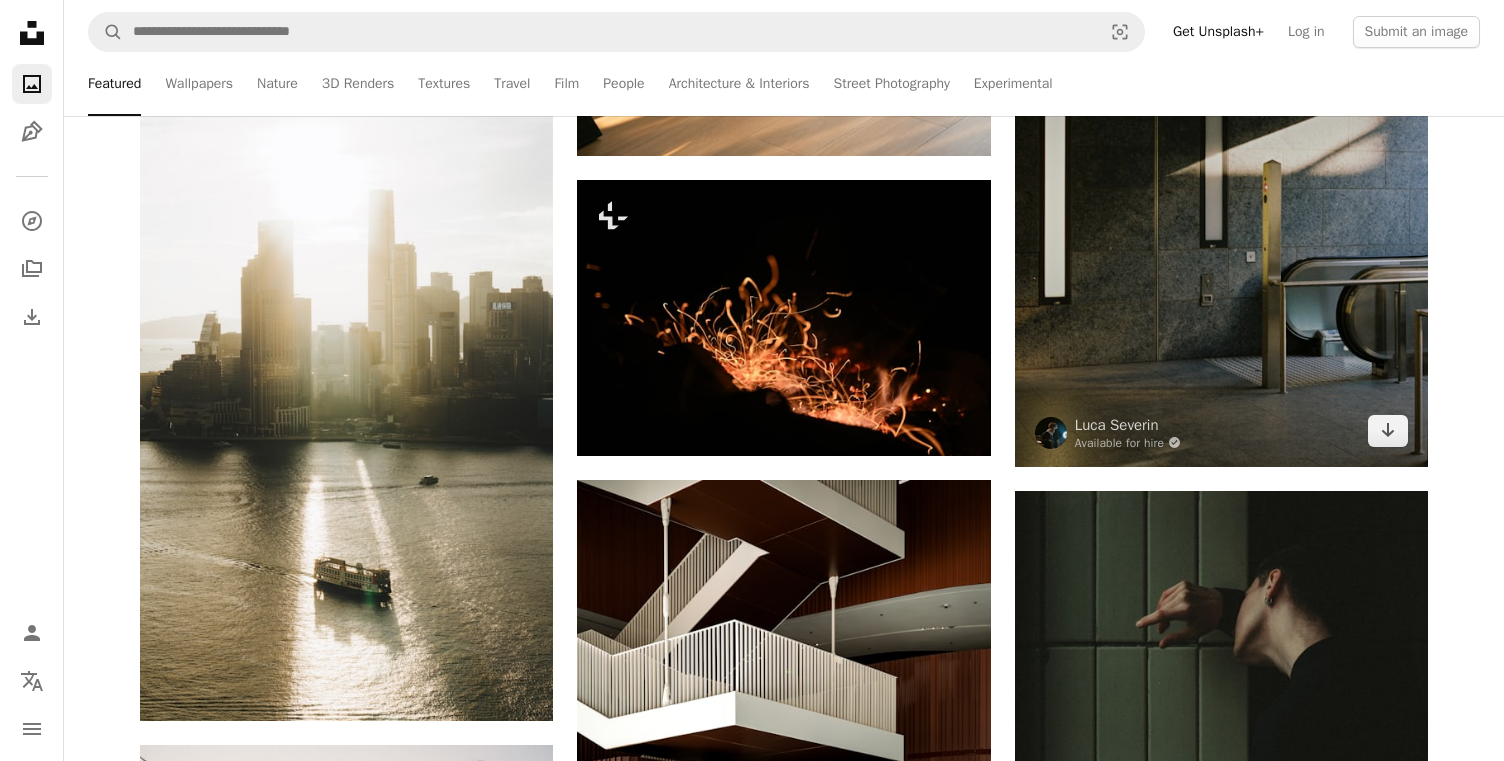 scroll, scrollTop: 17061, scrollLeft: 0, axis: vertical 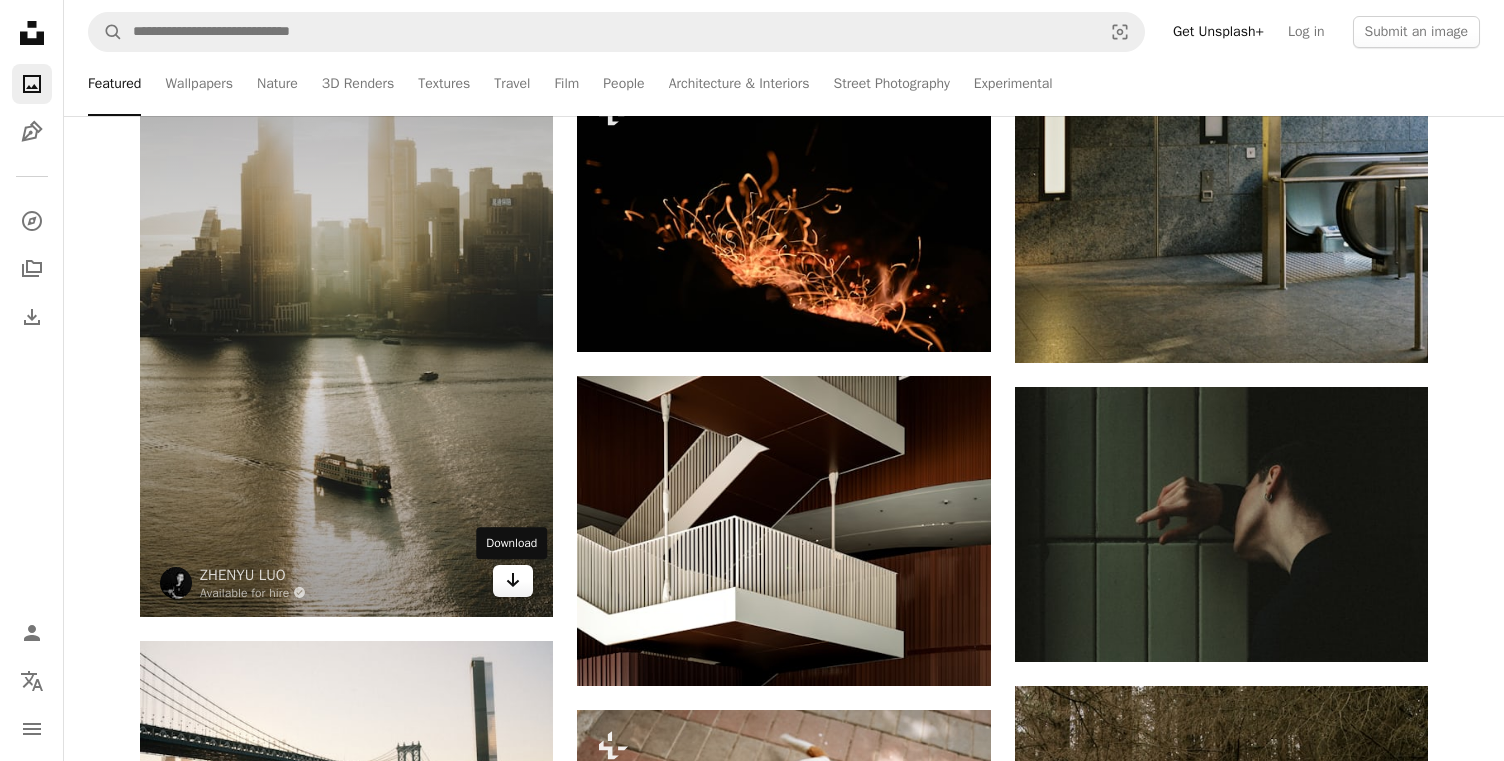 click on "Arrow pointing down" at bounding box center (513, 581) 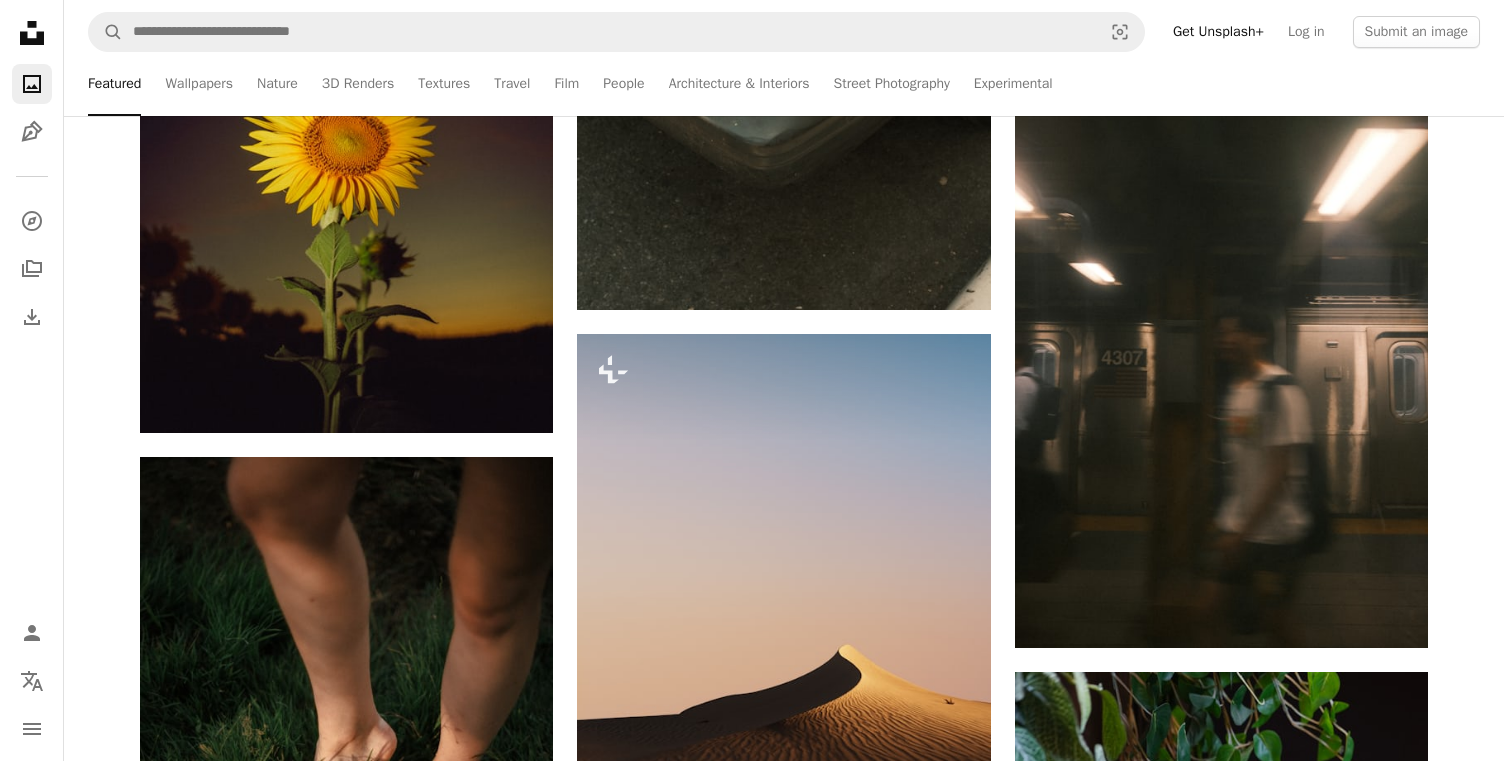 scroll, scrollTop: 19232, scrollLeft: 0, axis: vertical 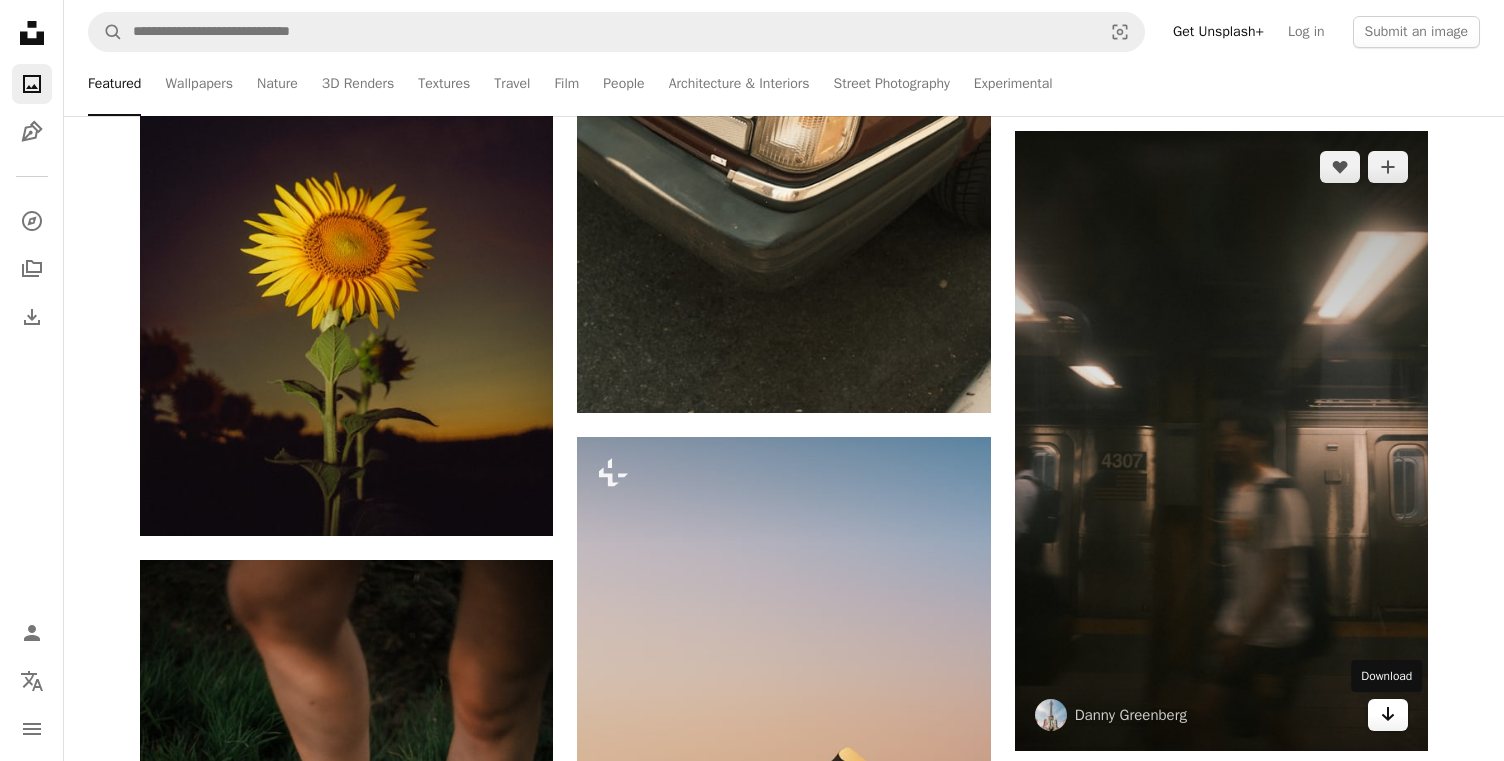 click on "Arrow pointing down" 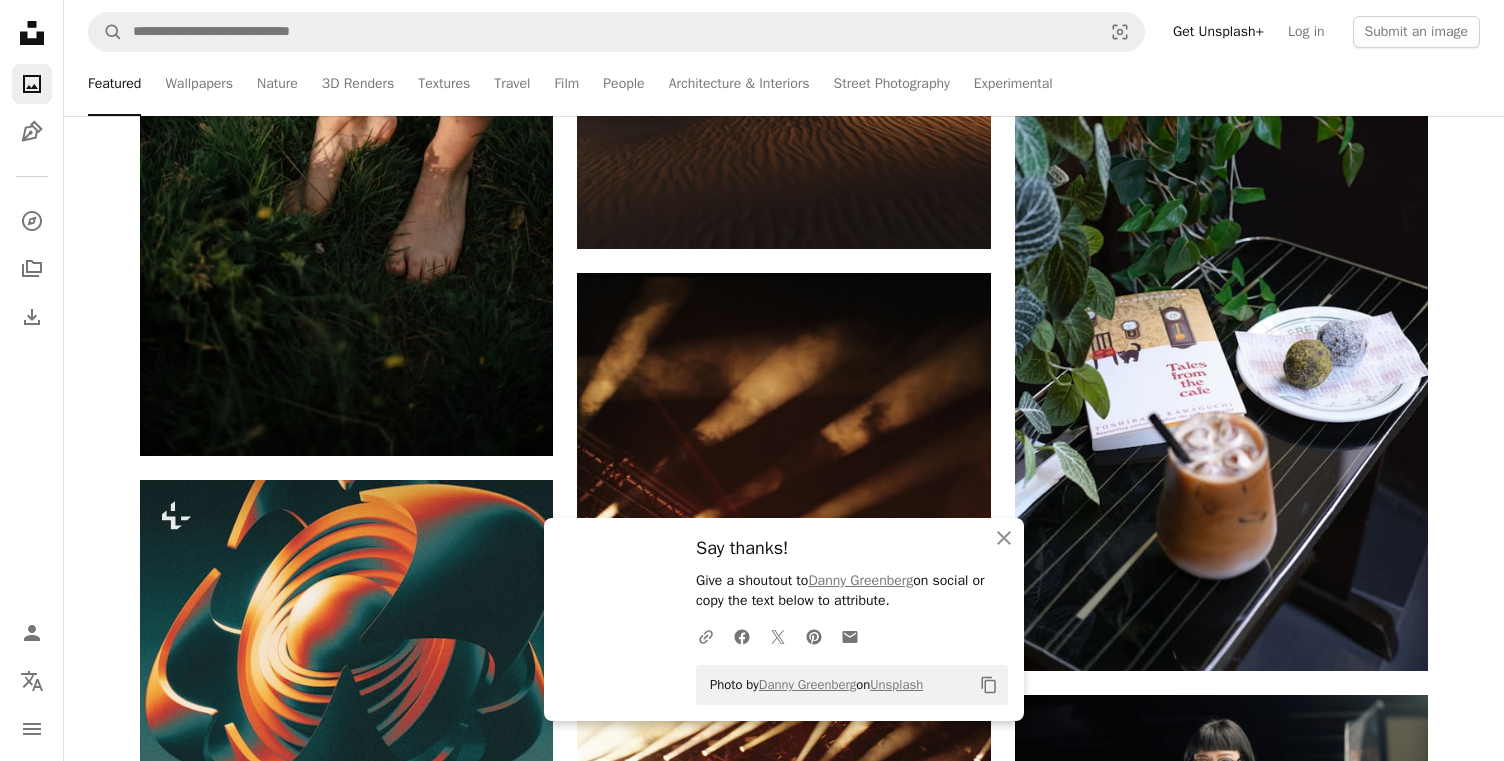 scroll, scrollTop: 20163, scrollLeft: 0, axis: vertical 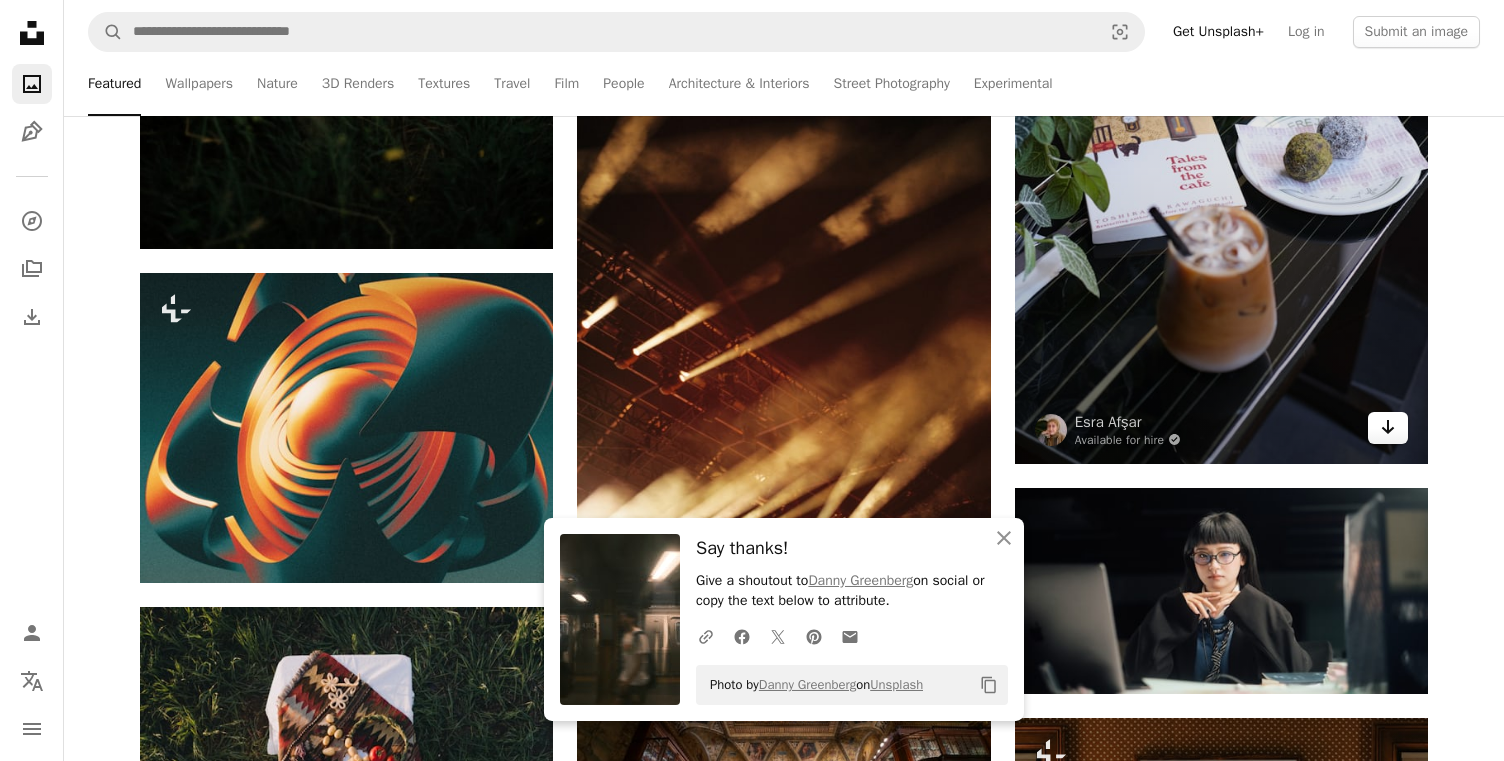 click on "Arrow pointing down" at bounding box center [1388, 428] 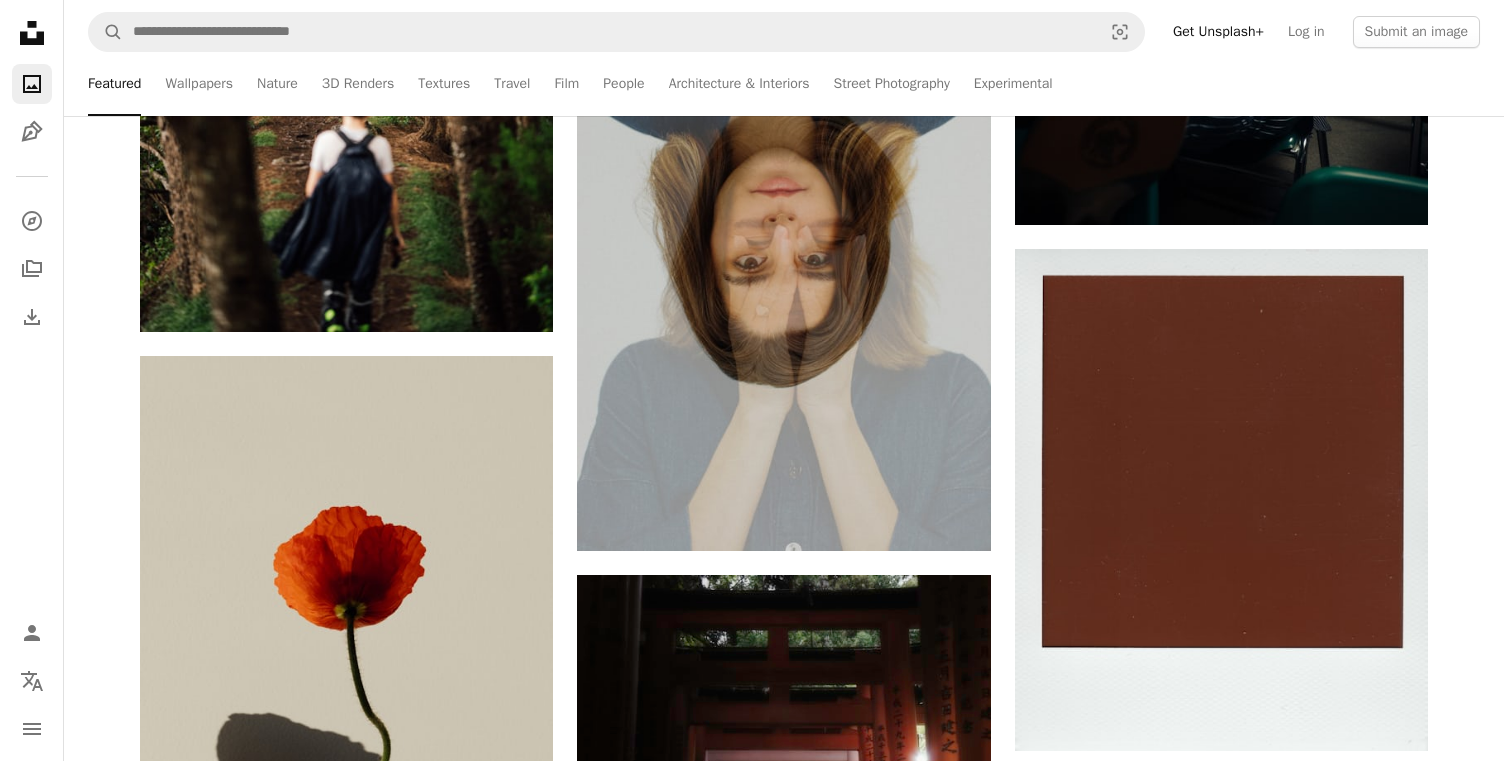 scroll, scrollTop: 22127, scrollLeft: 0, axis: vertical 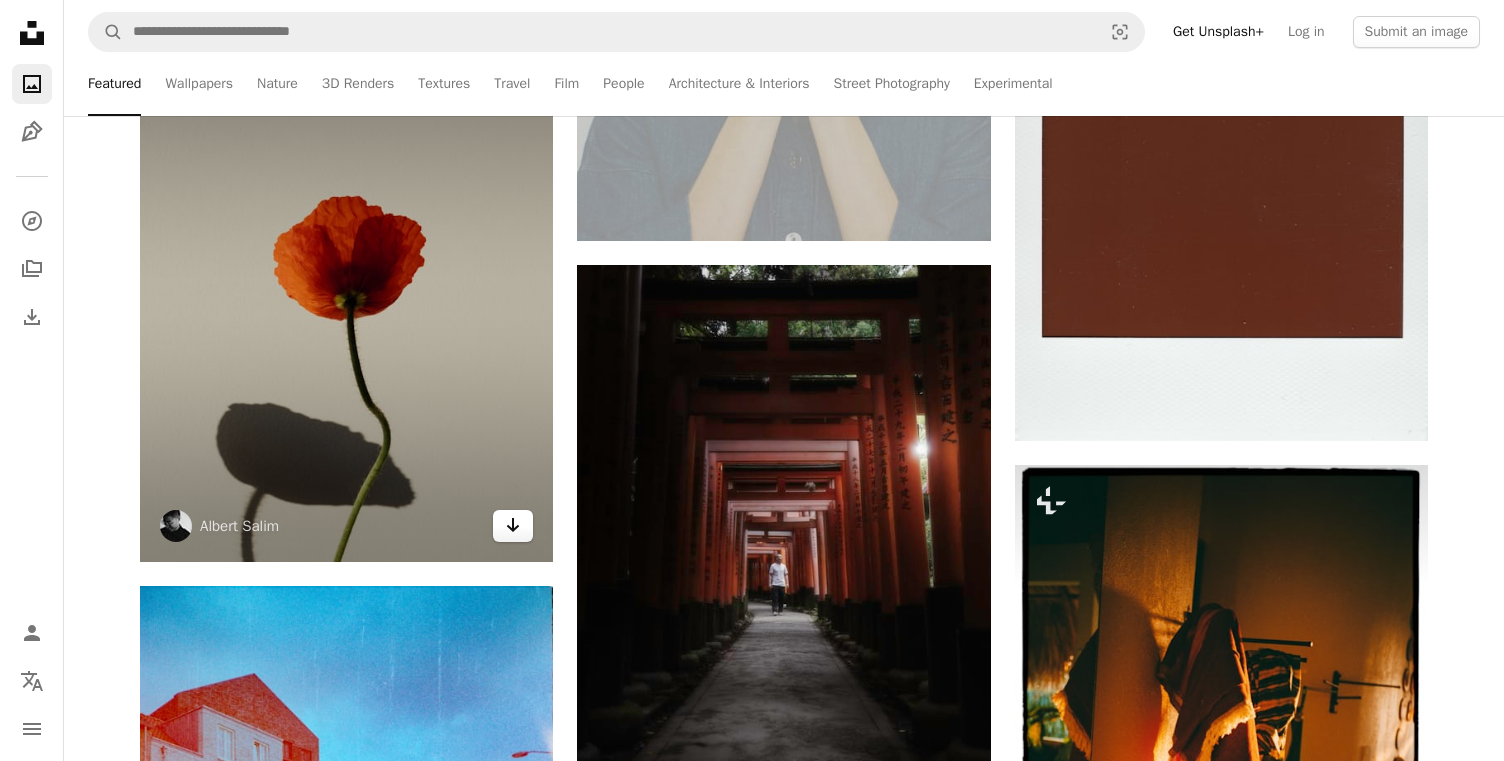 click on "Arrow pointing down" at bounding box center [513, 526] 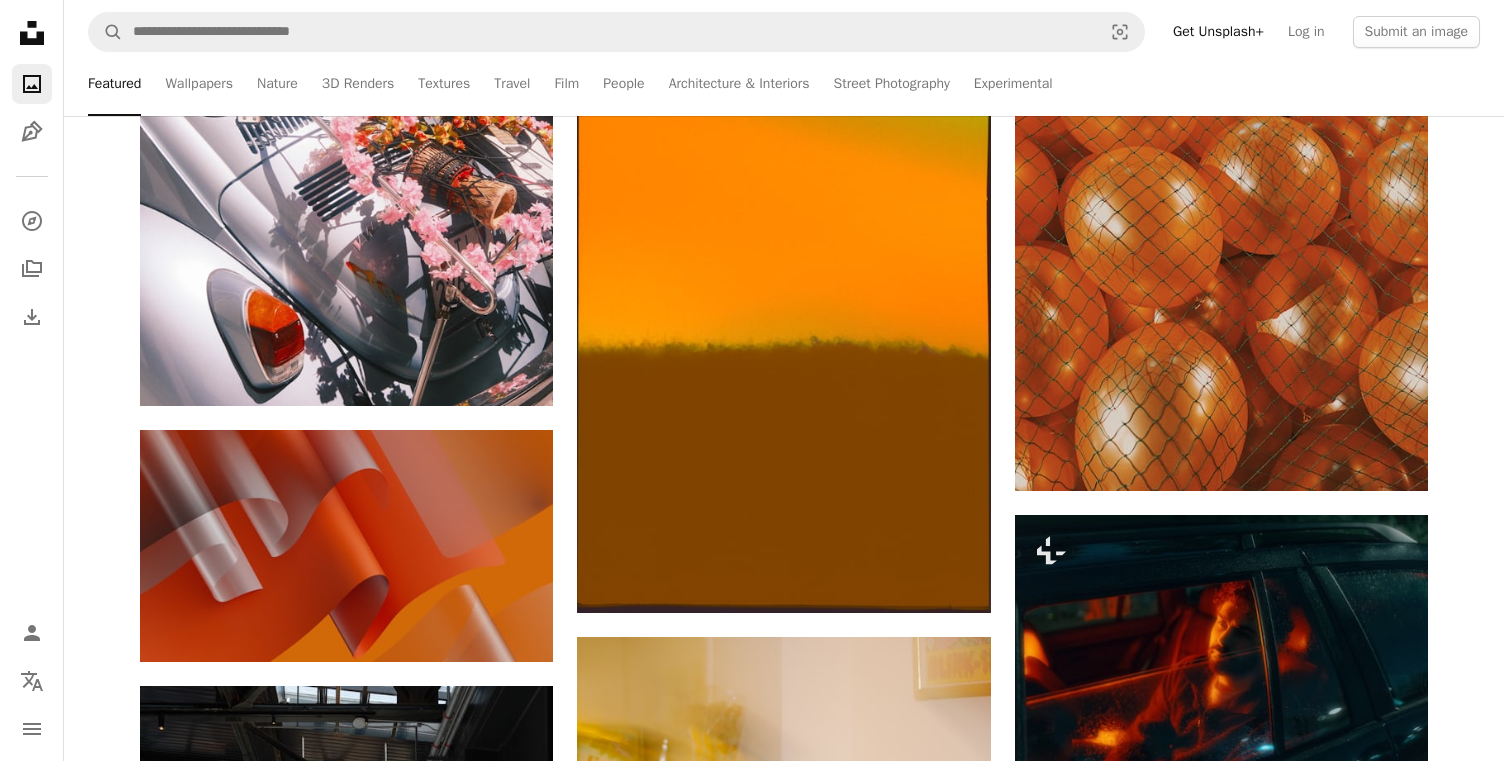 scroll, scrollTop: 23782, scrollLeft: 0, axis: vertical 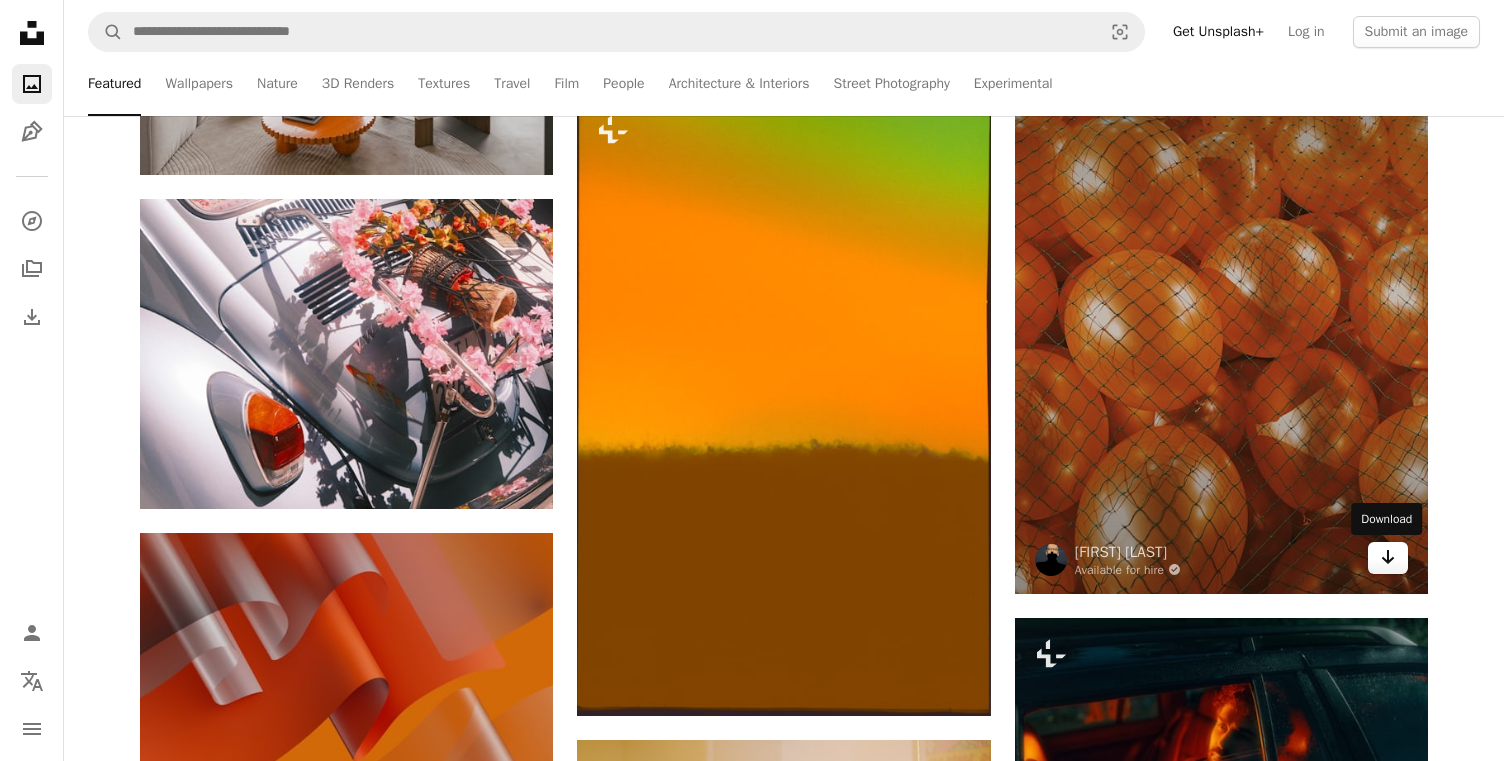 click on "Arrow pointing down" at bounding box center (1388, 558) 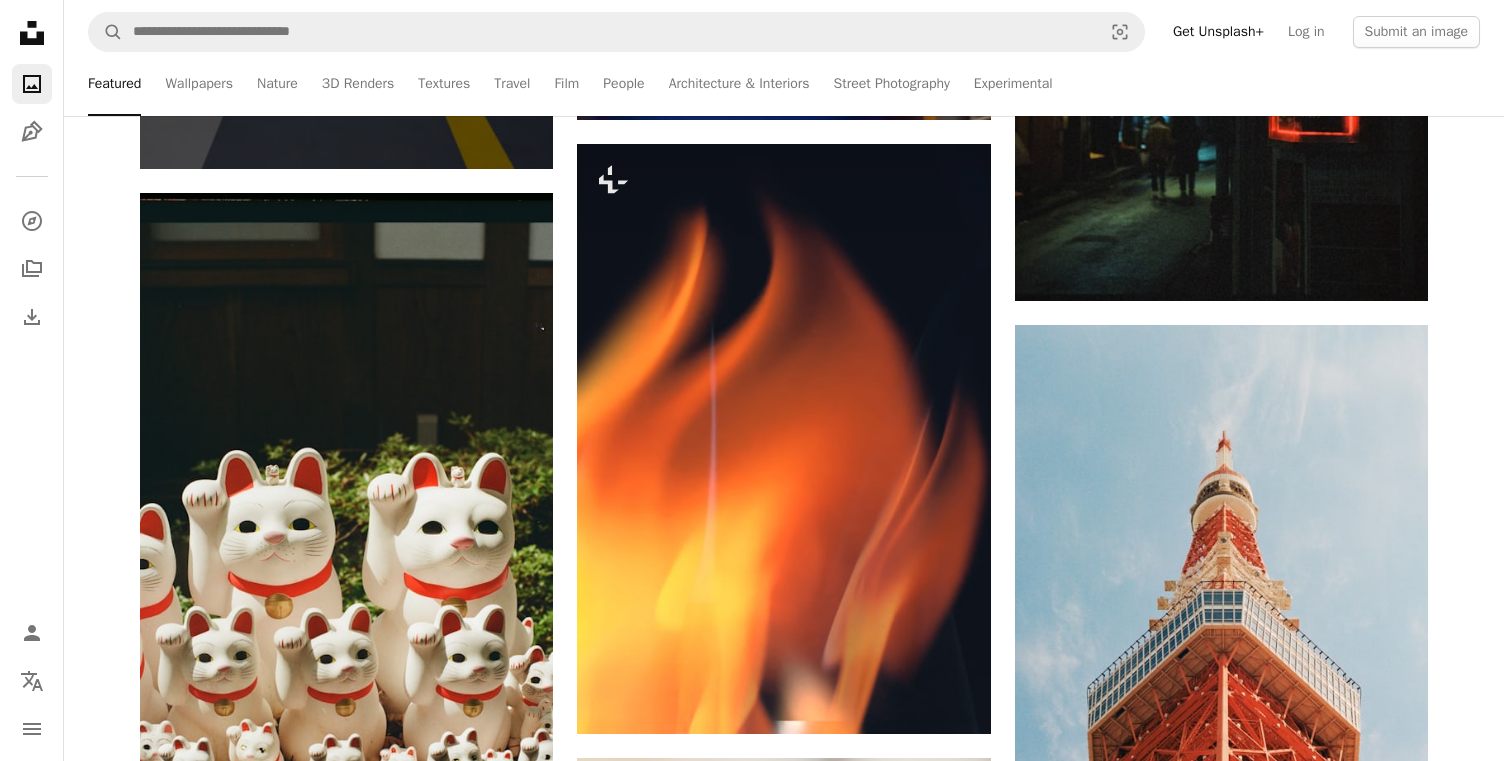 scroll, scrollTop: 25229, scrollLeft: 0, axis: vertical 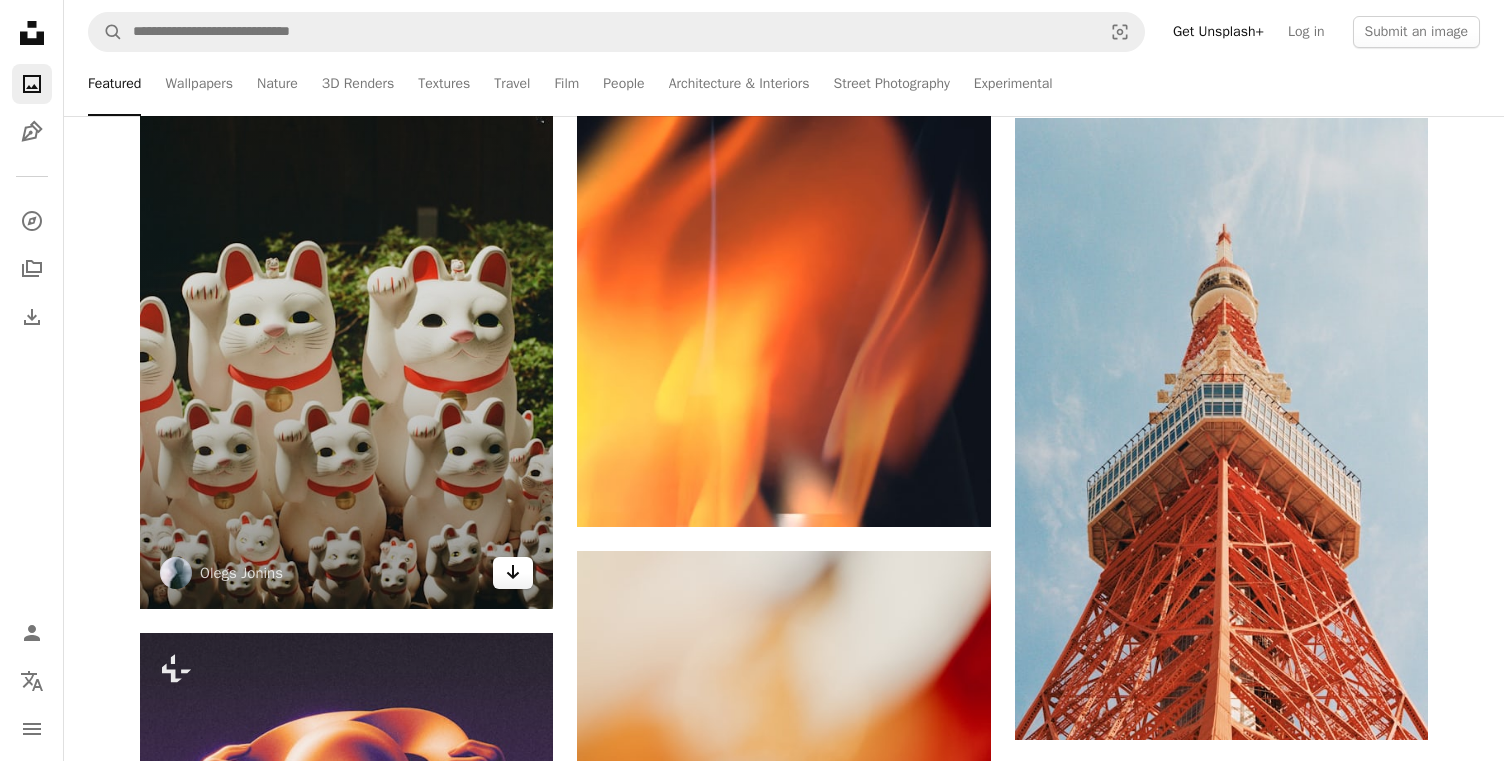 click 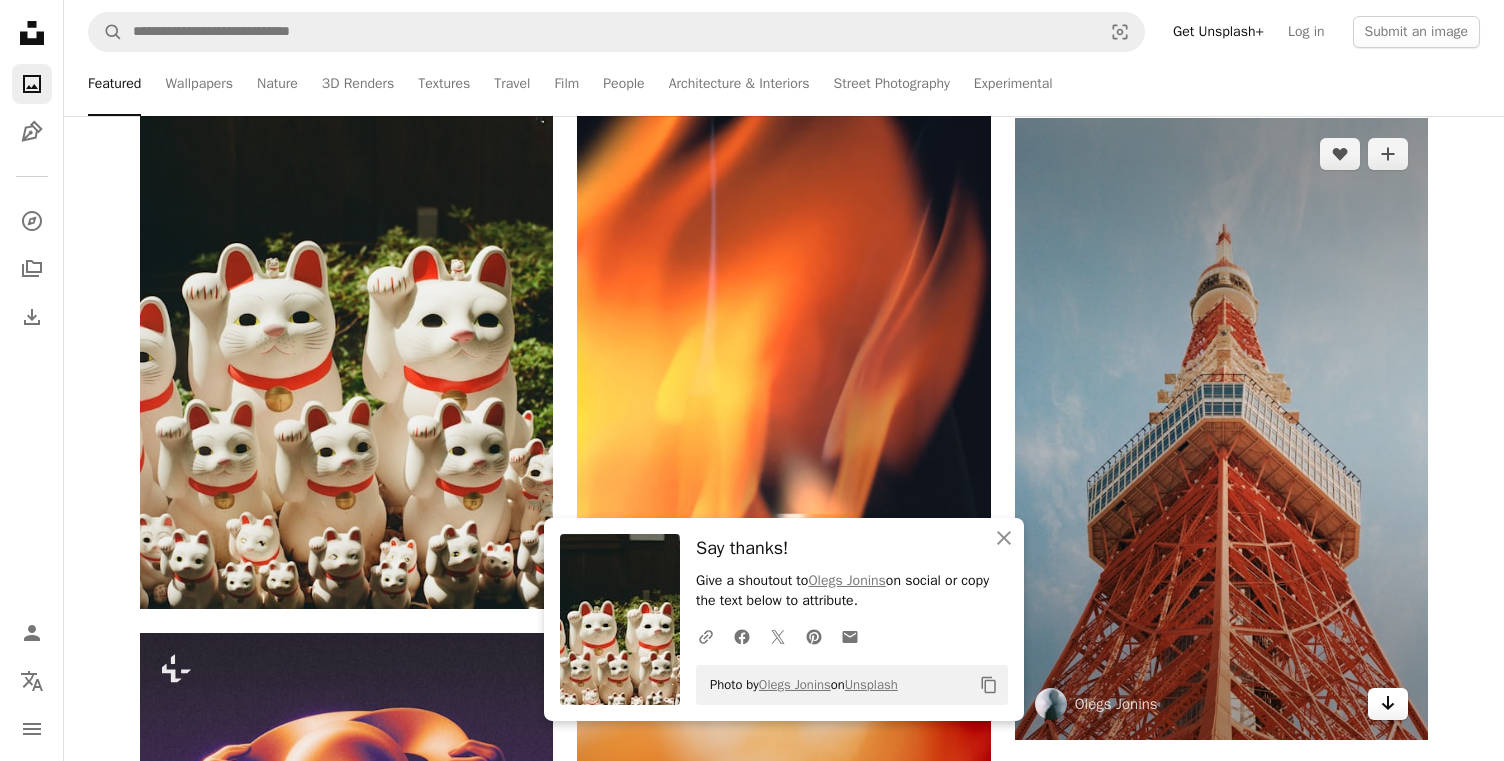 click on "Arrow pointing down" 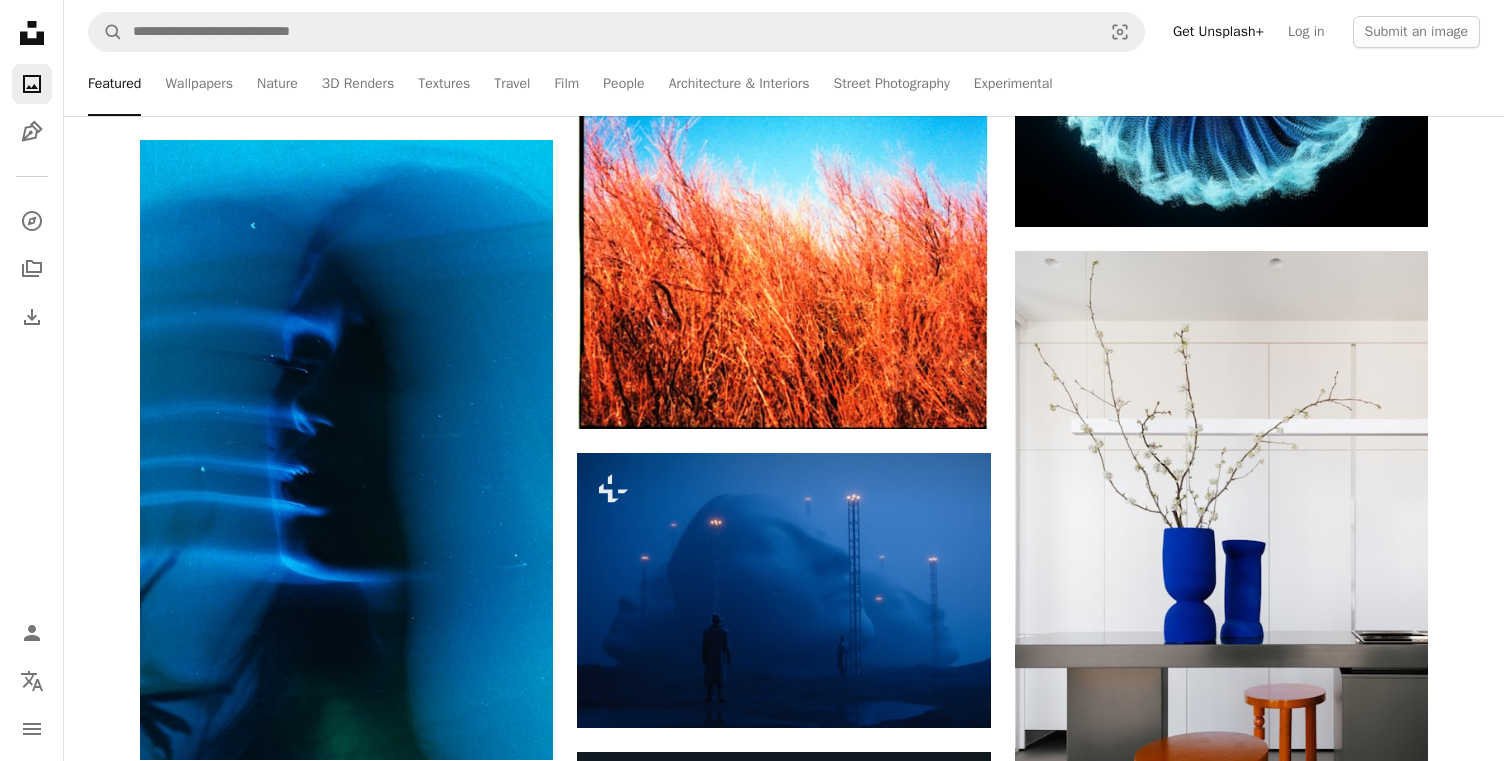 scroll, scrollTop: 28745, scrollLeft: 0, axis: vertical 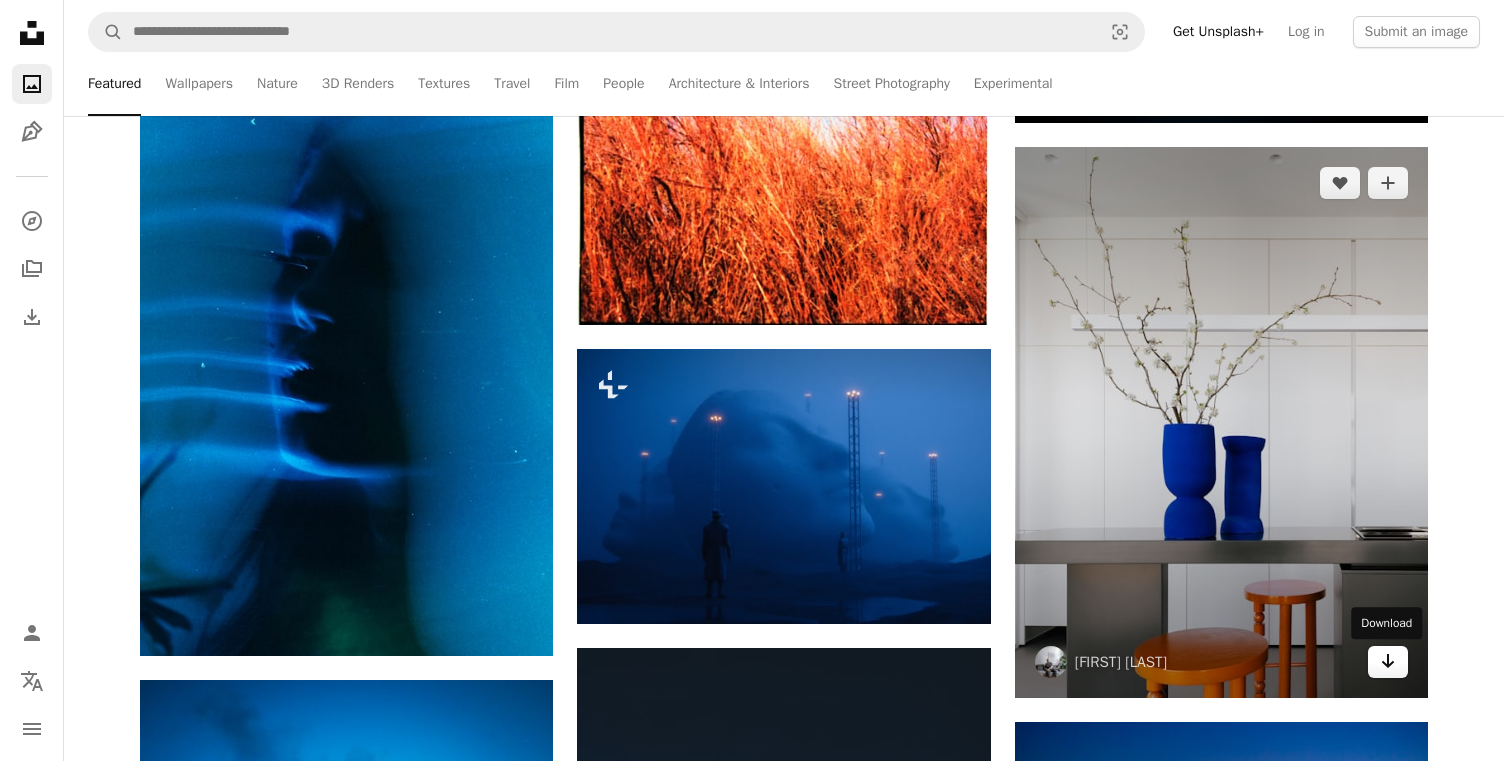 click 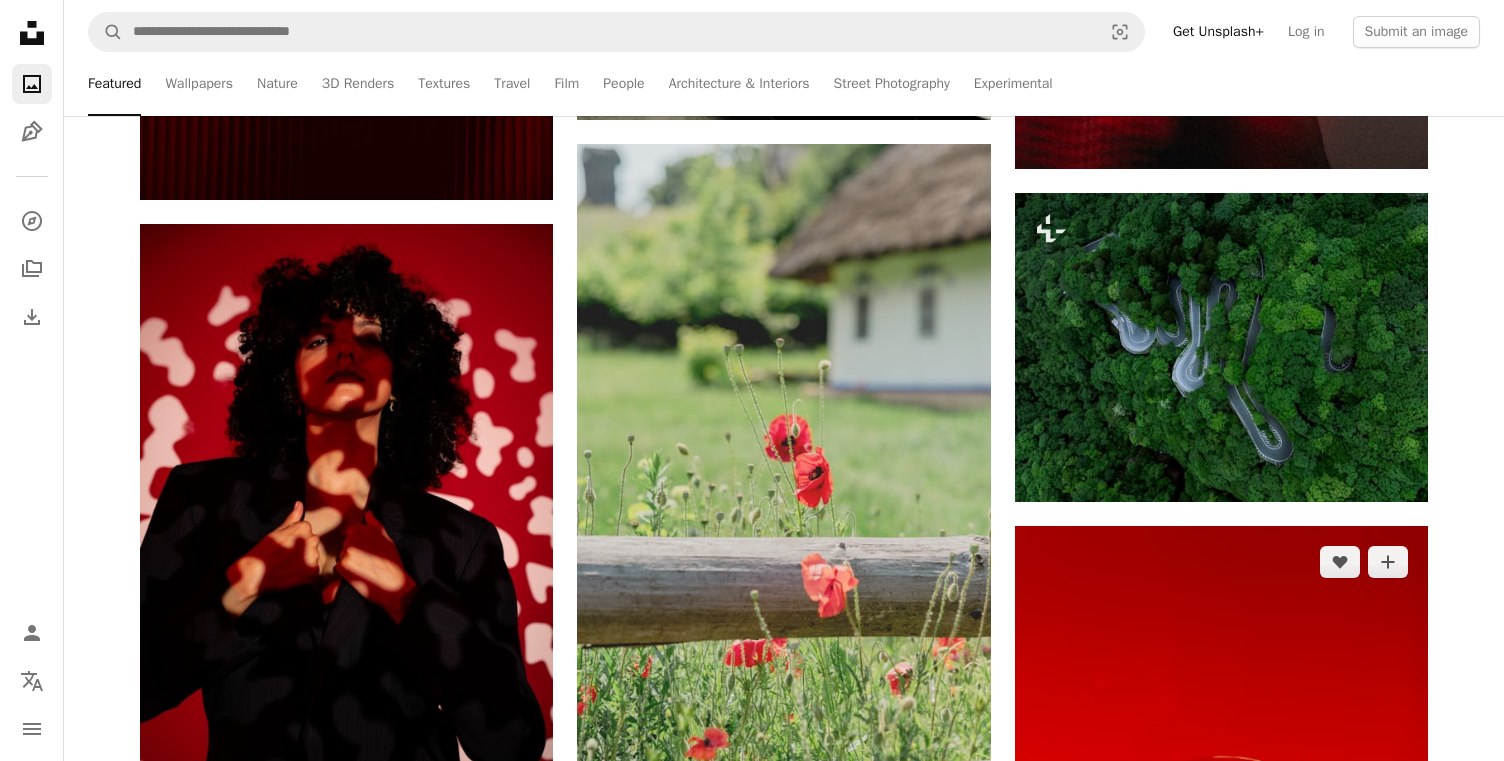 scroll, scrollTop: 31640, scrollLeft: 0, axis: vertical 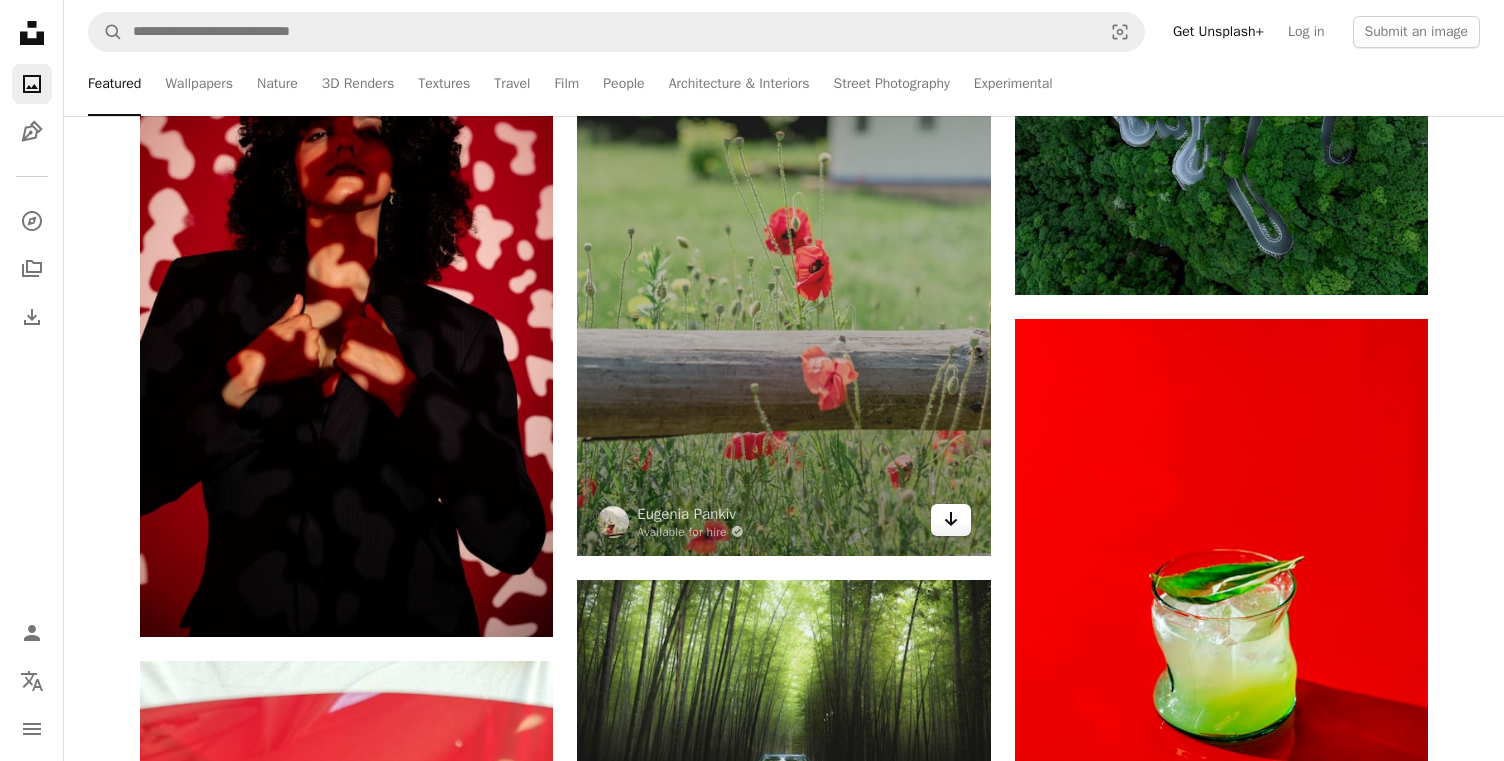 click on "Arrow pointing down" 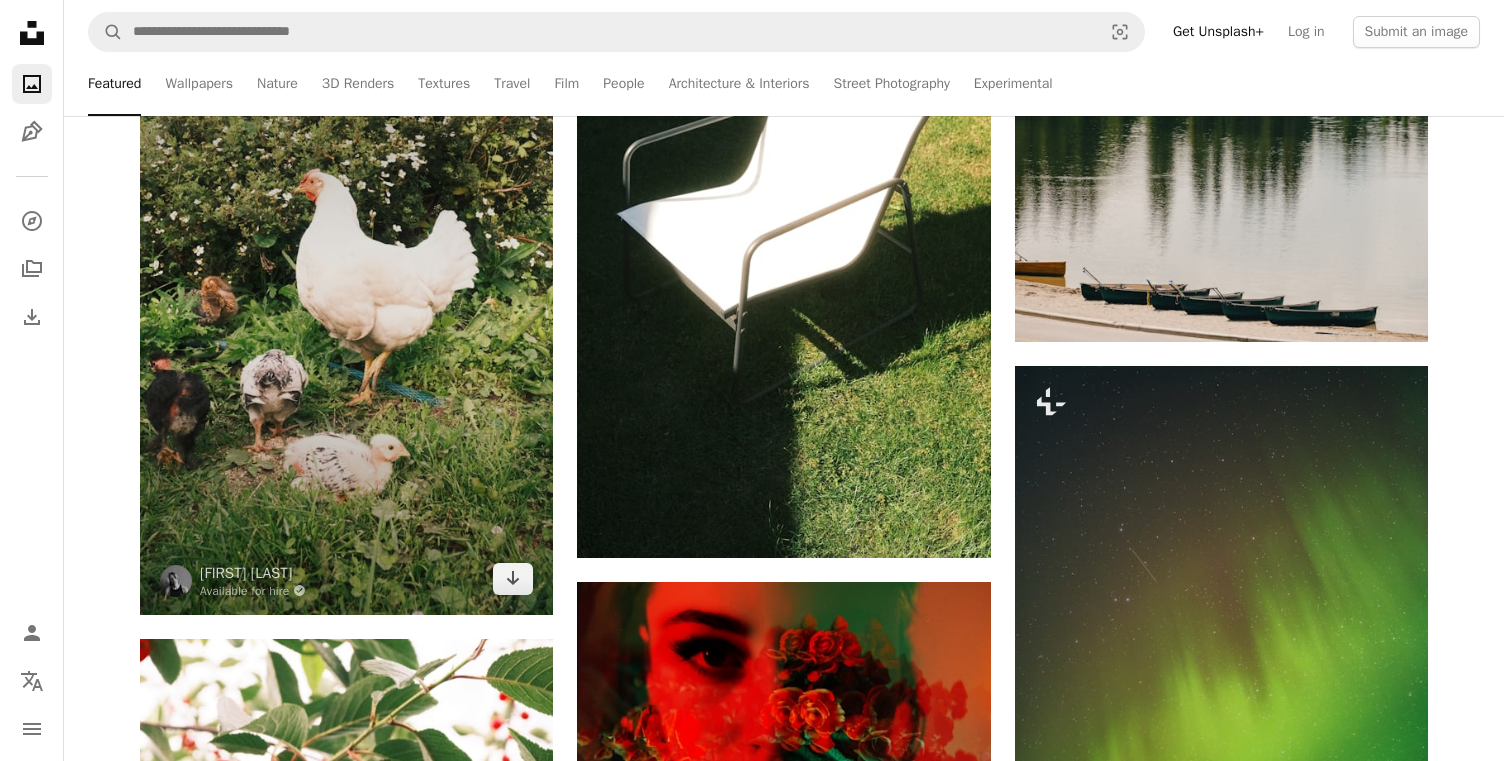 scroll, scrollTop: 32984, scrollLeft: 0, axis: vertical 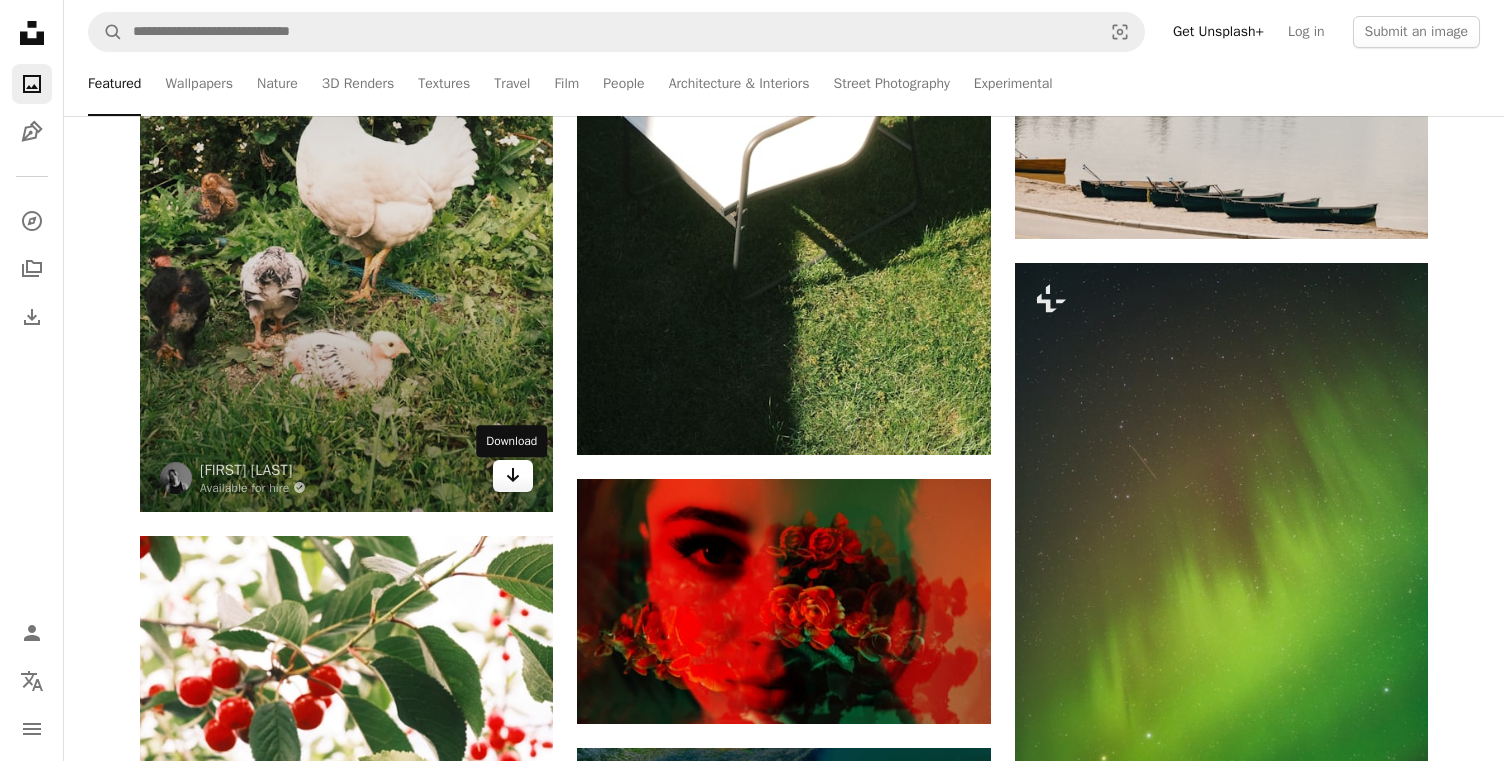 click on "Arrow pointing down" 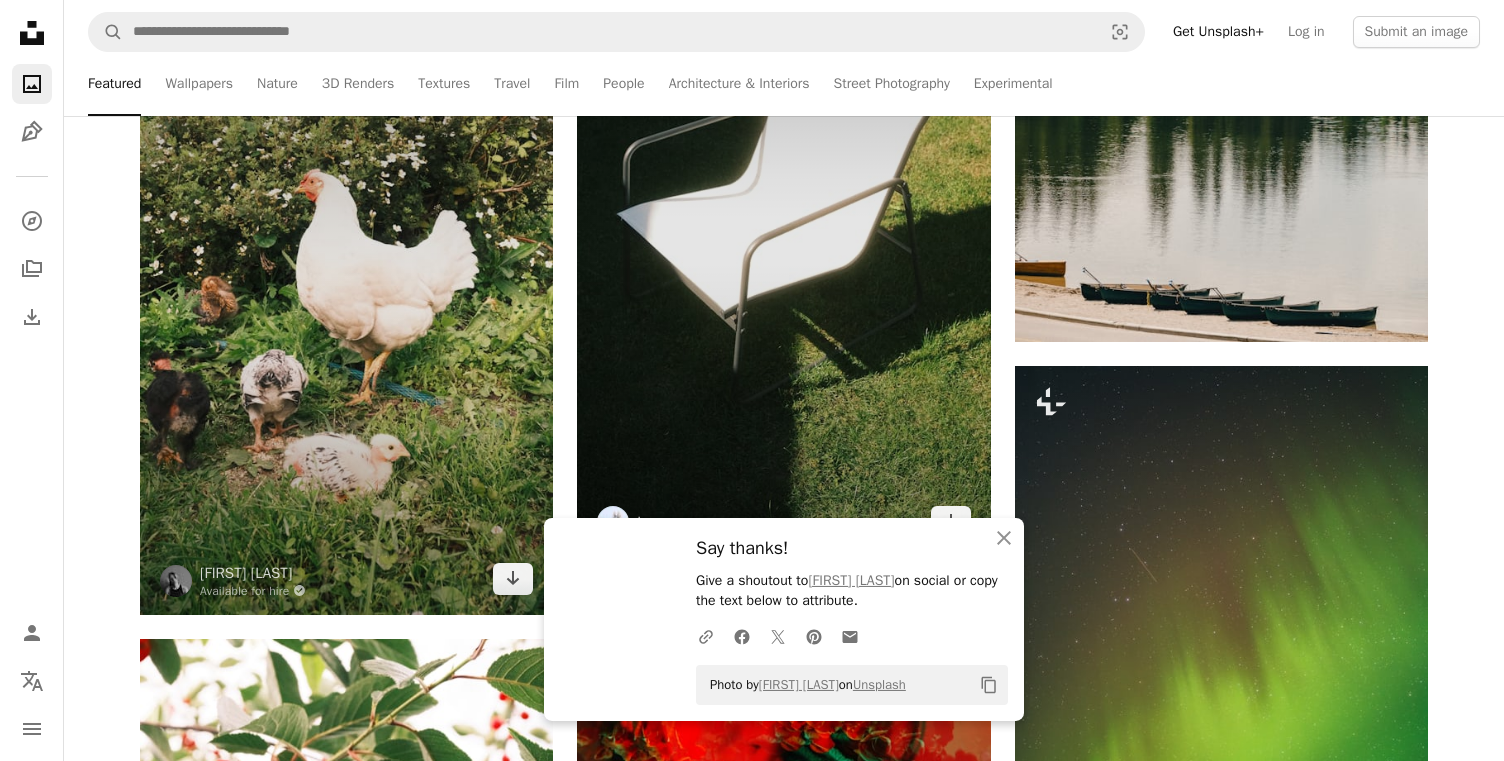 scroll, scrollTop: 33088, scrollLeft: 0, axis: vertical 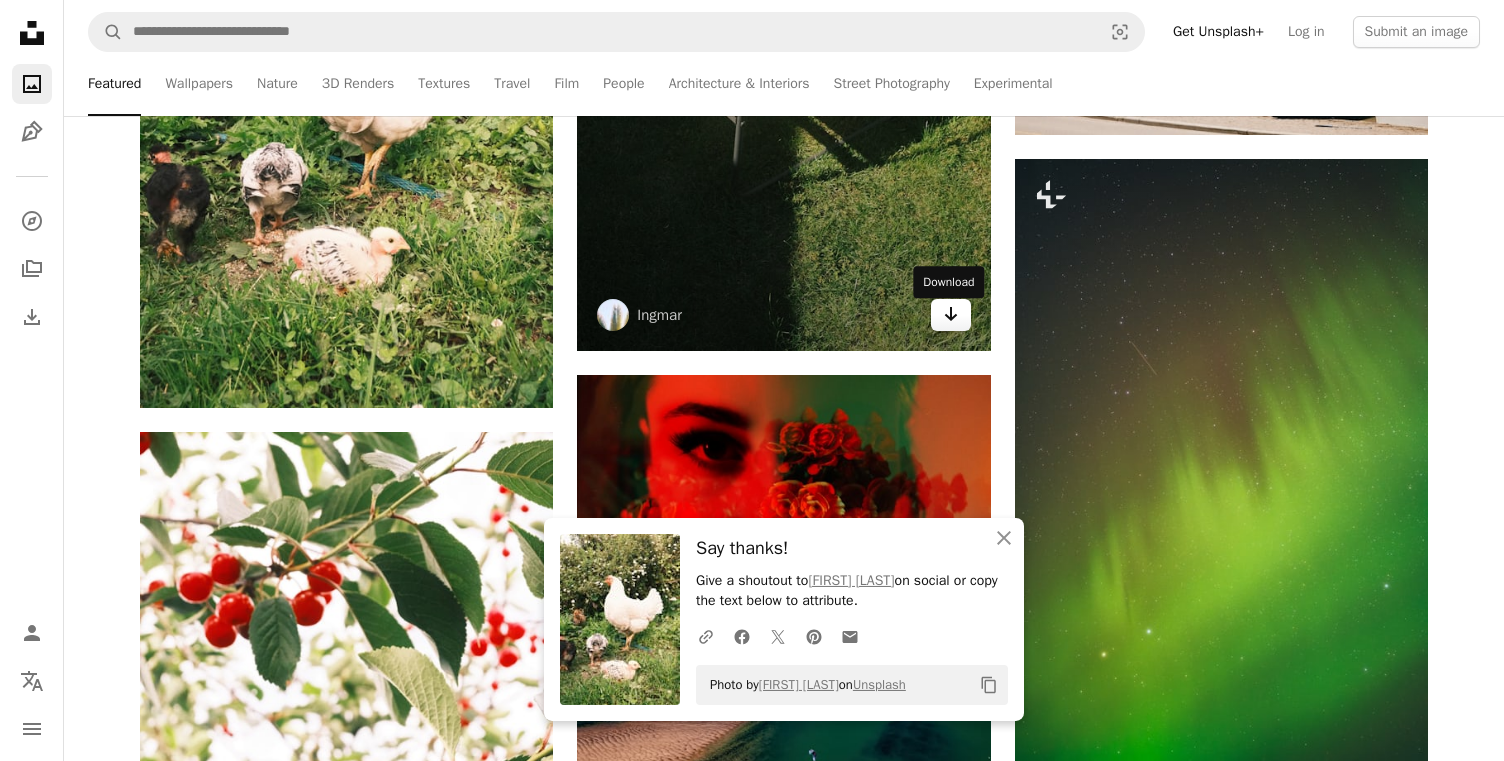 click 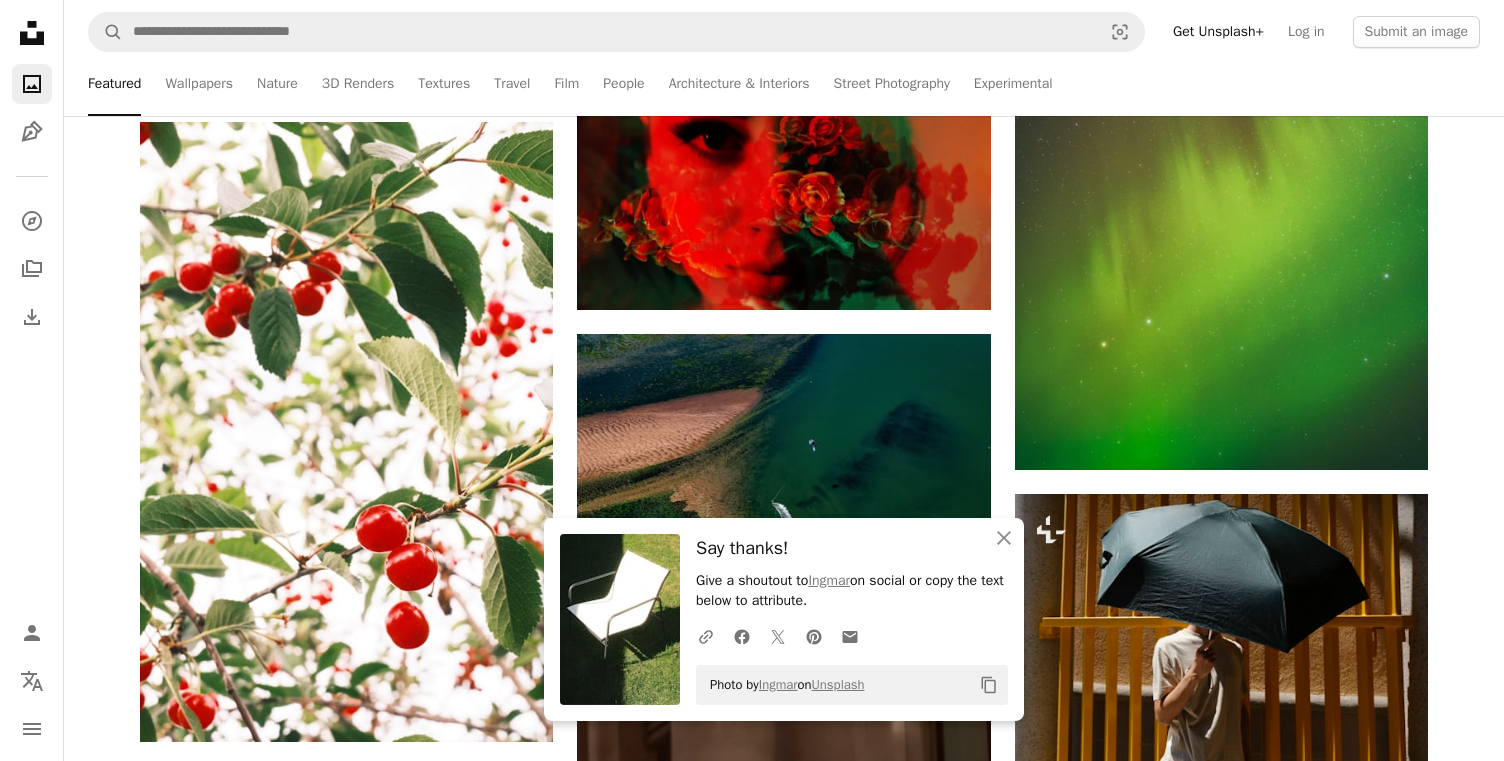 scroll, scrollTop: 33605, scrollLeft: 0, axis: vertical 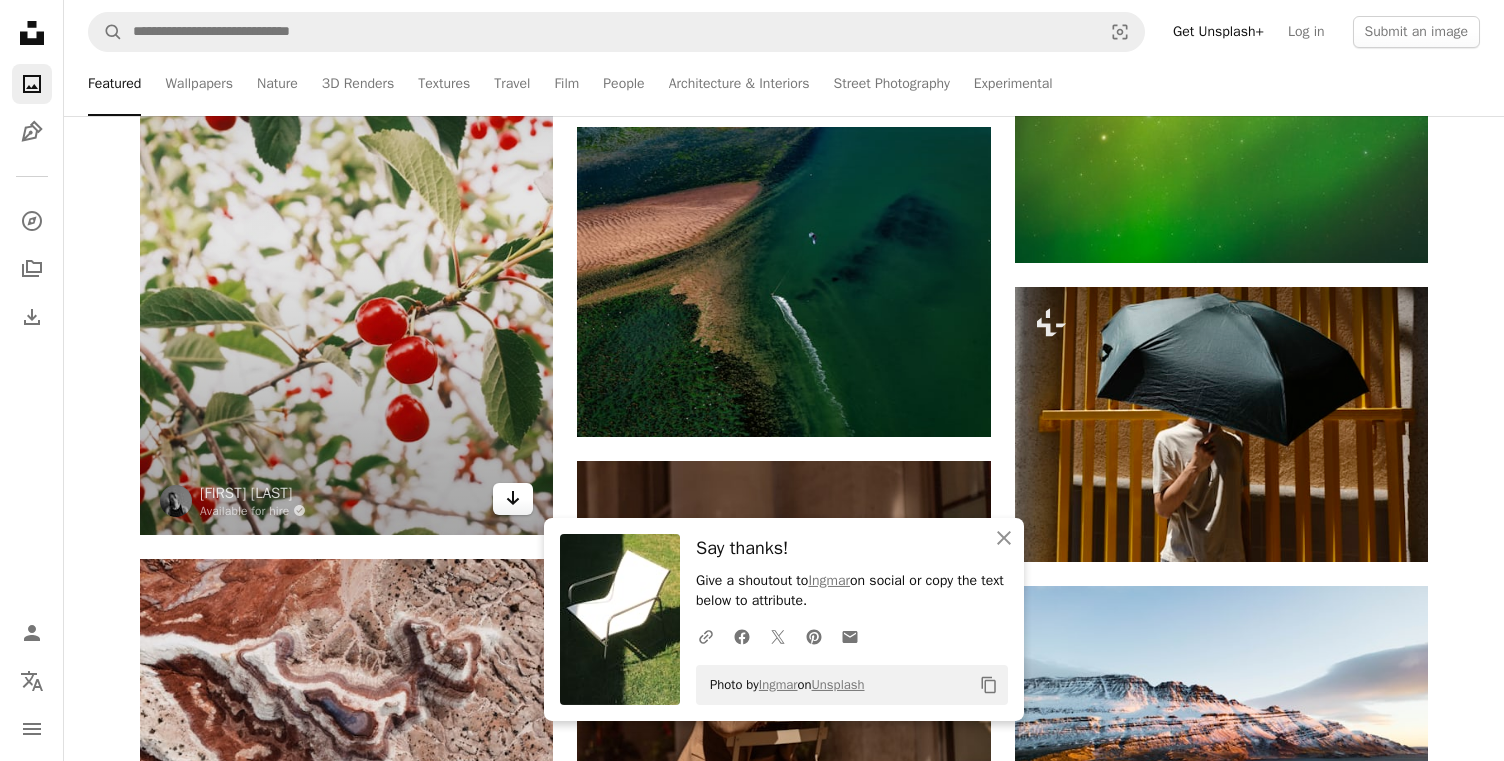 click on "Arrow pointing down" at bounding box center [513, 499] 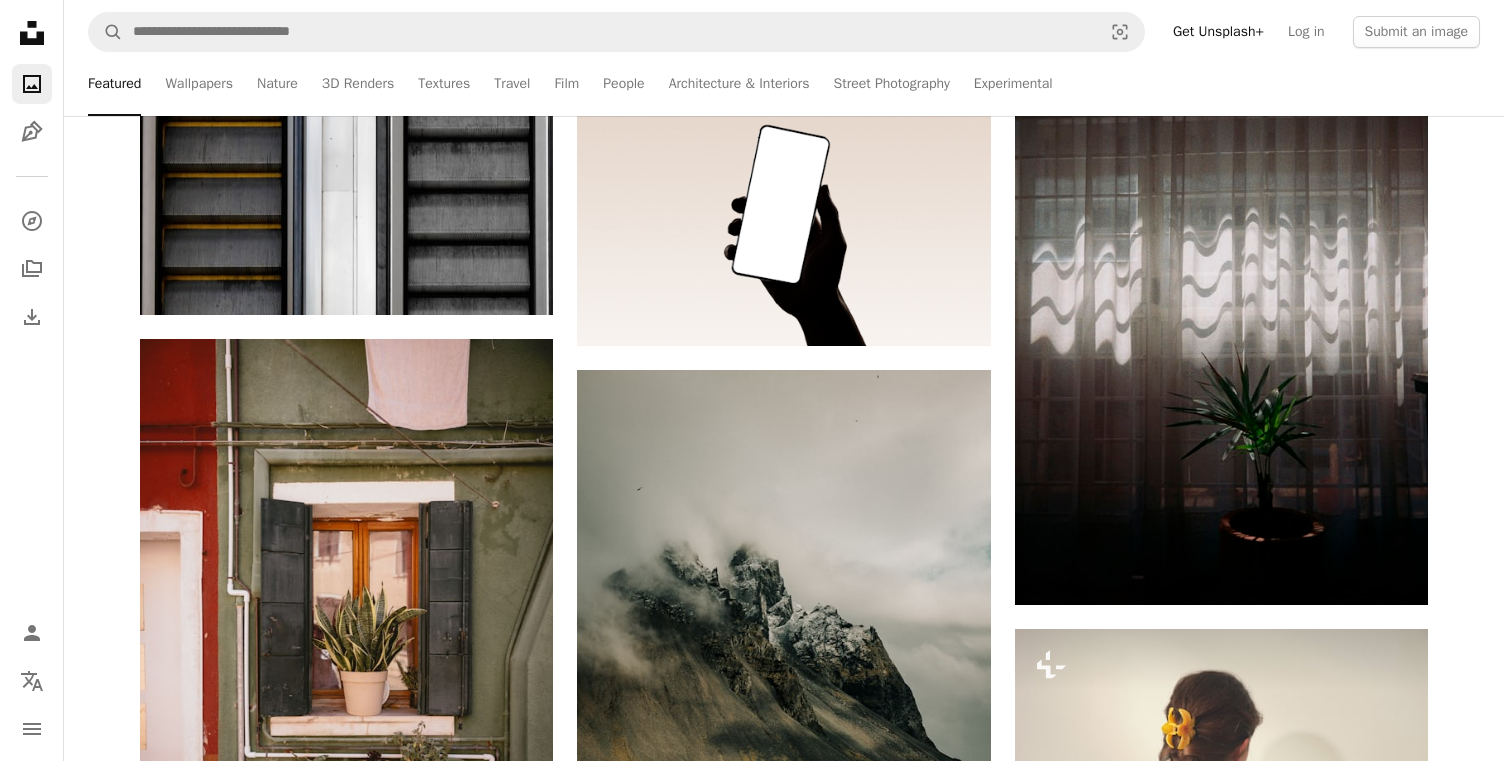 scroll, scrollTop: 39602, scrollLeft: 0, axis: vertical 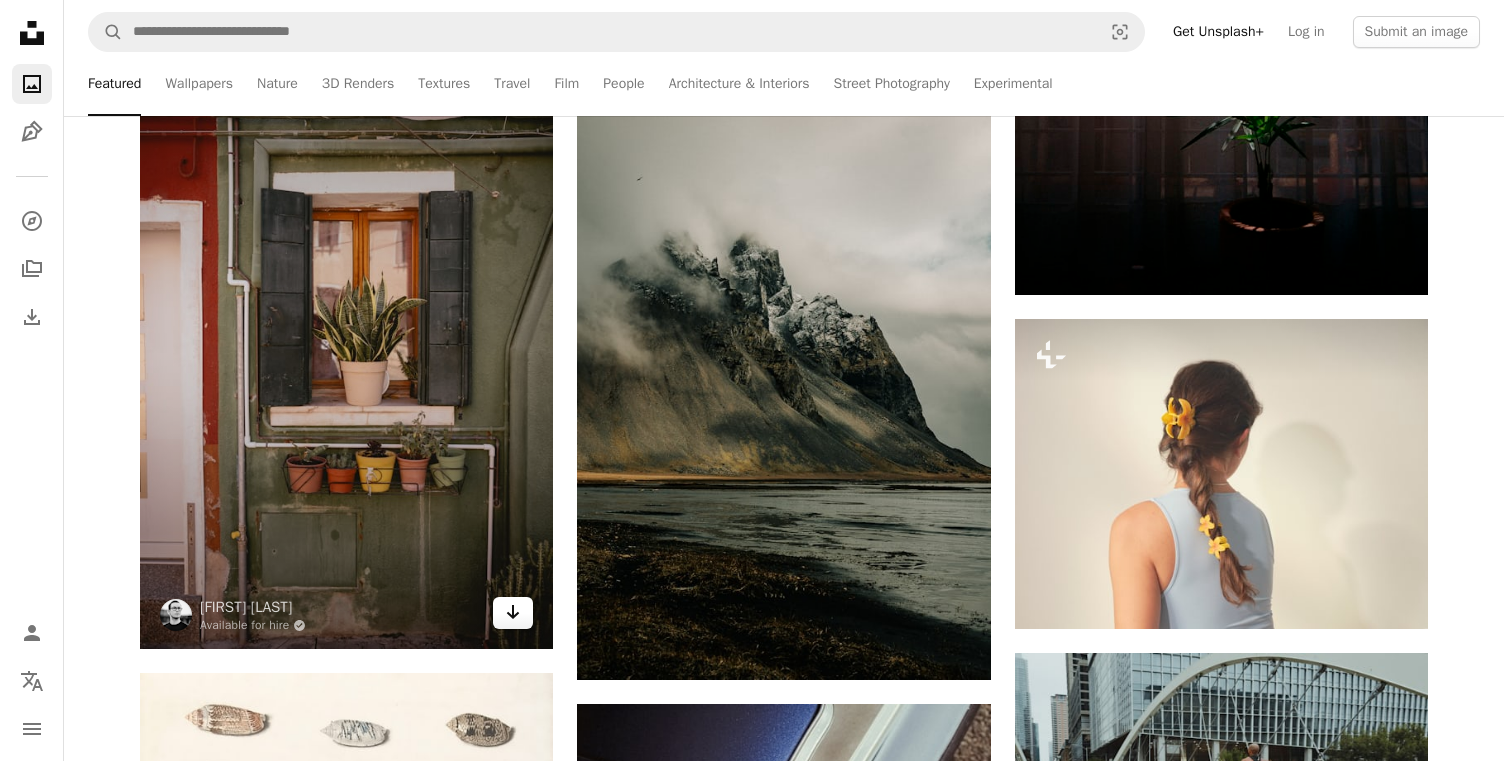 click on "Arrow pointing down" 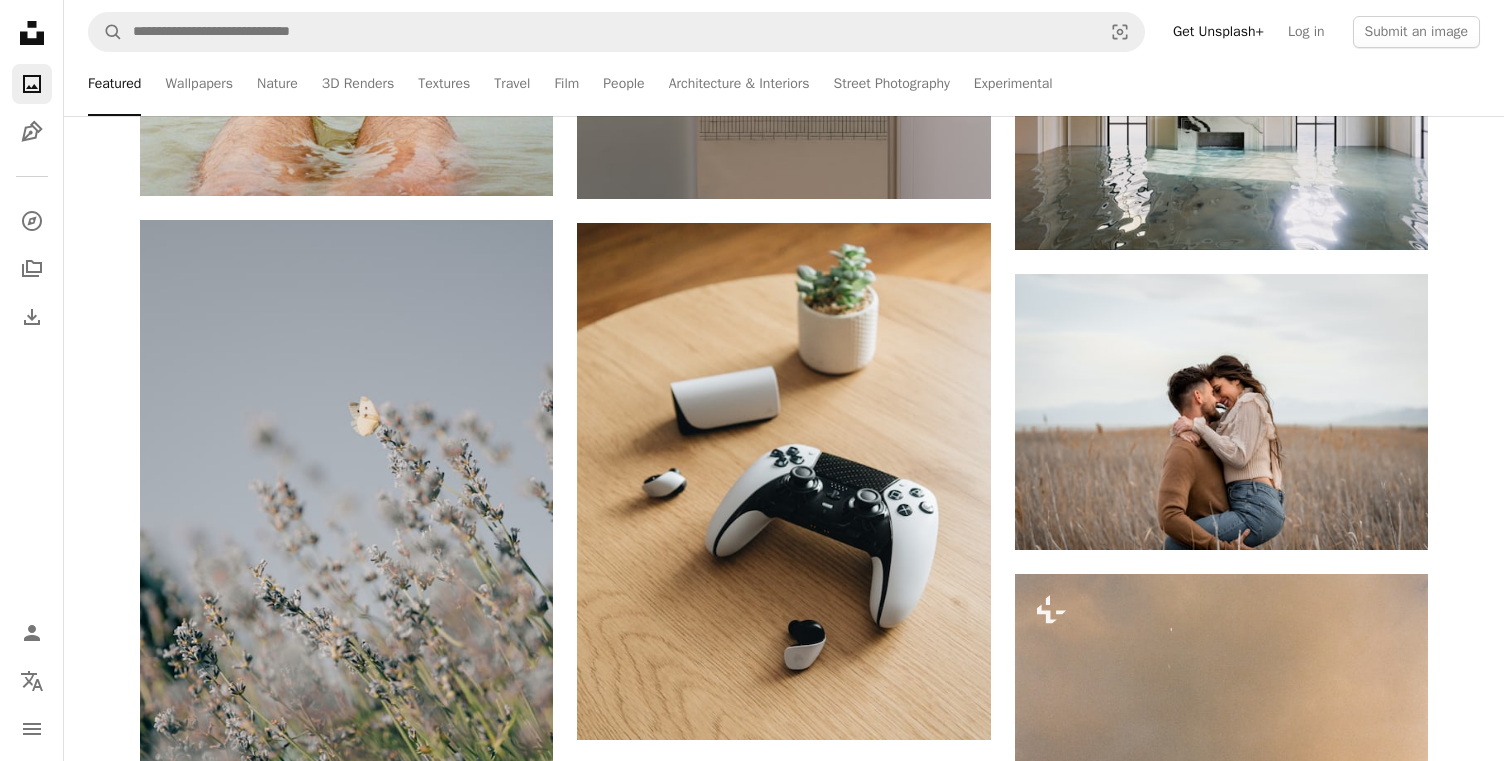 scroll, scrollTop: 42290, scrollLeft: 0, axis: vertical 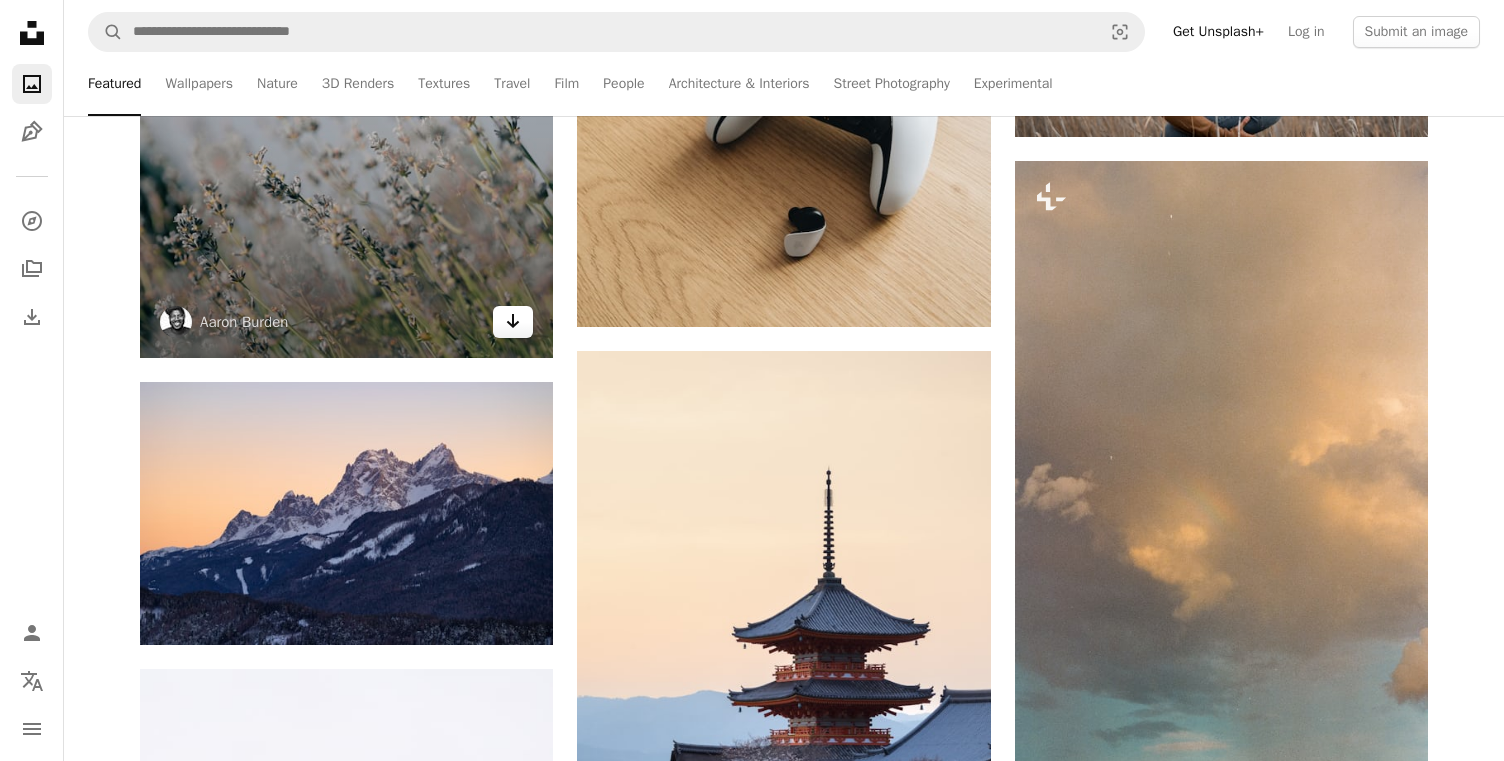 click on "Arrow pointing down" 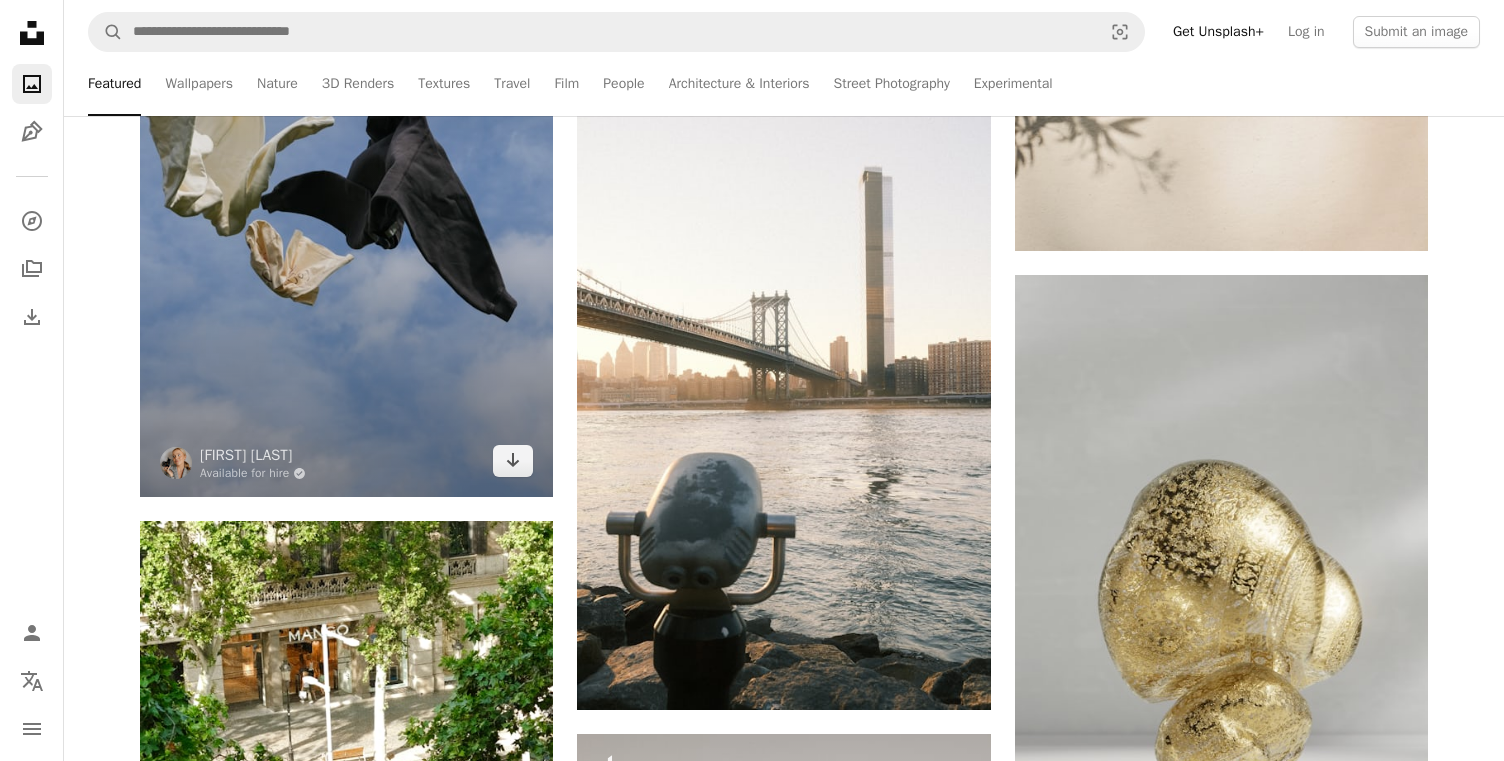 scroll, scrollTop: 43945, scrollLeft: 0, axis: vertical 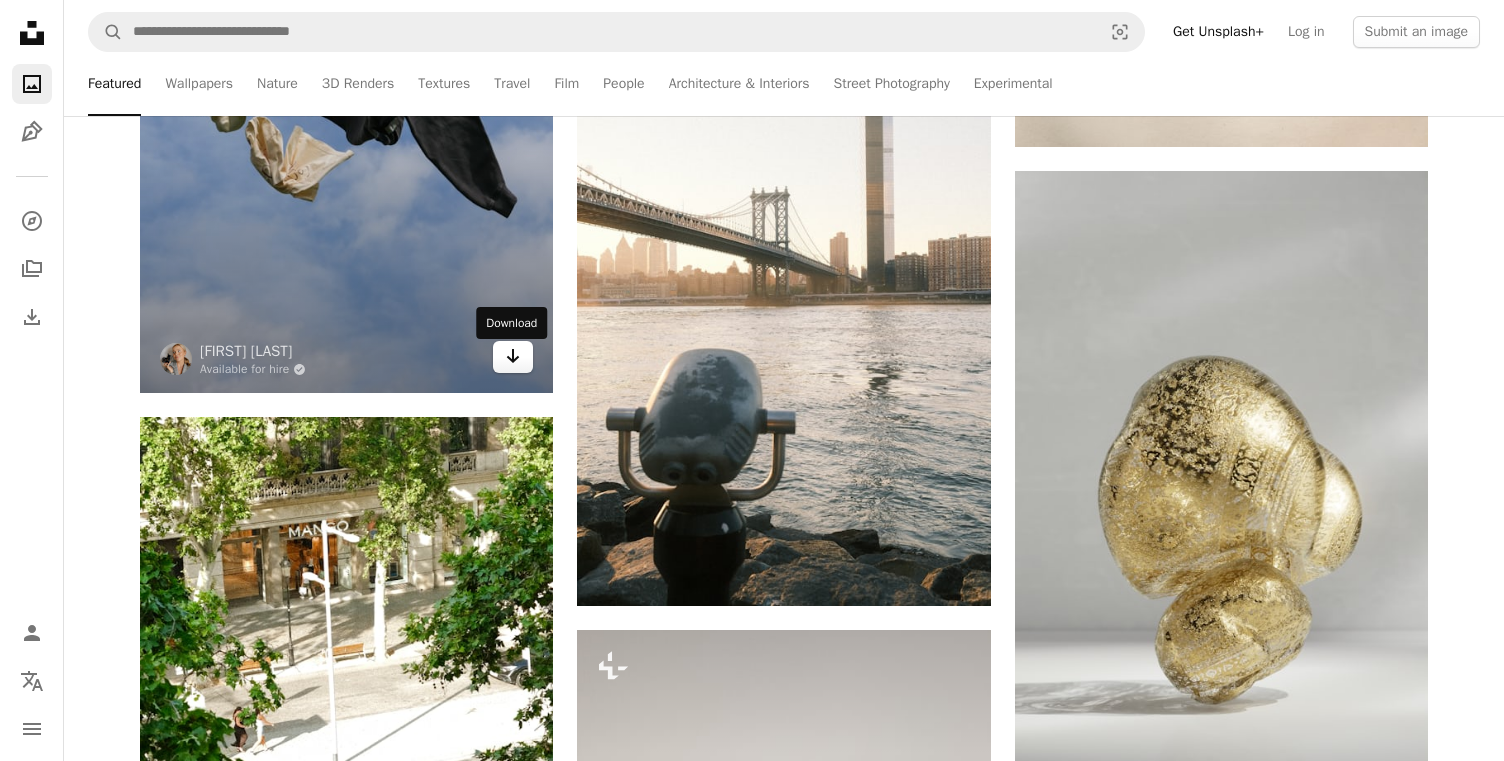 click on "Arrow pointing down" 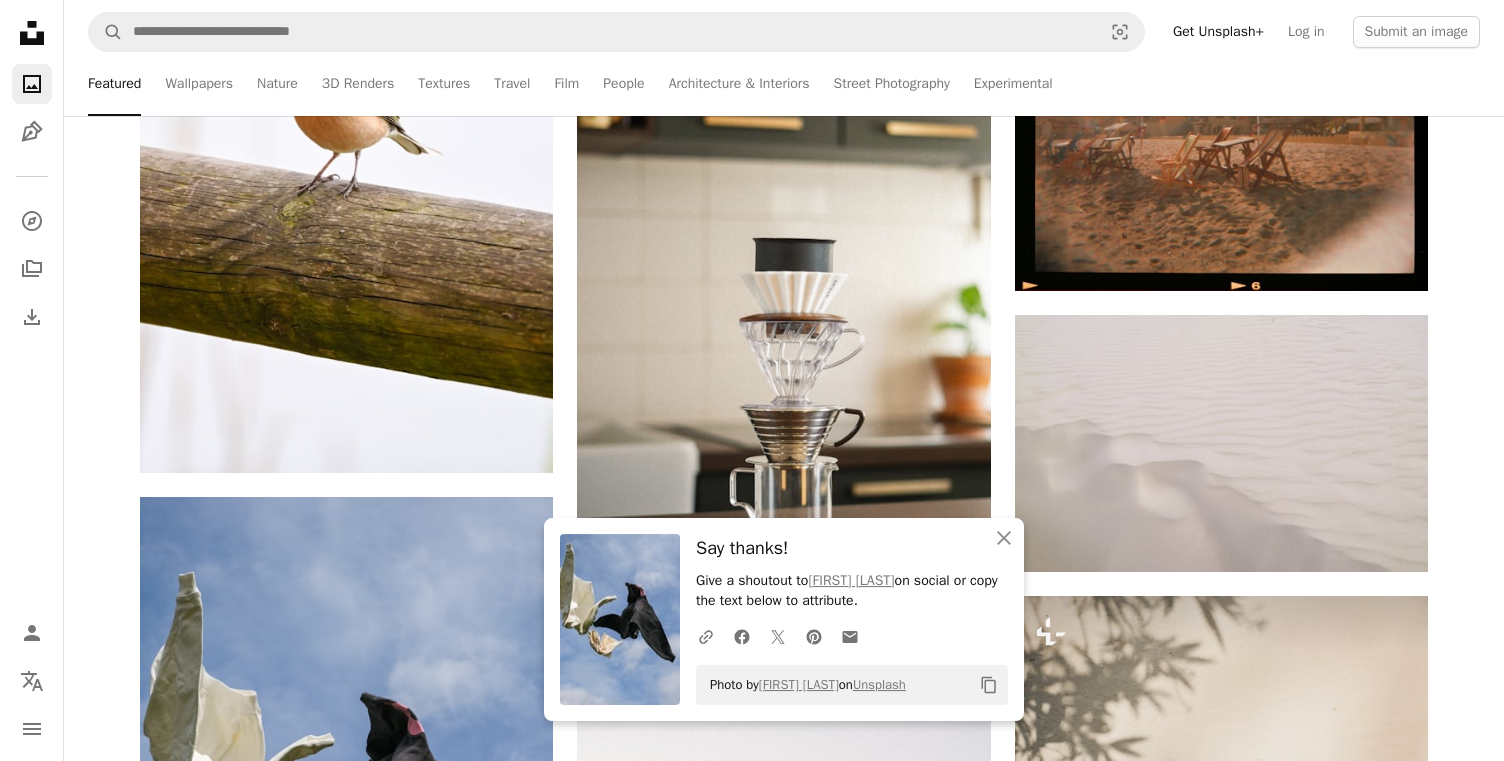scroll, scrollTop: 43117, scrollLeft: 0, axis: vertical 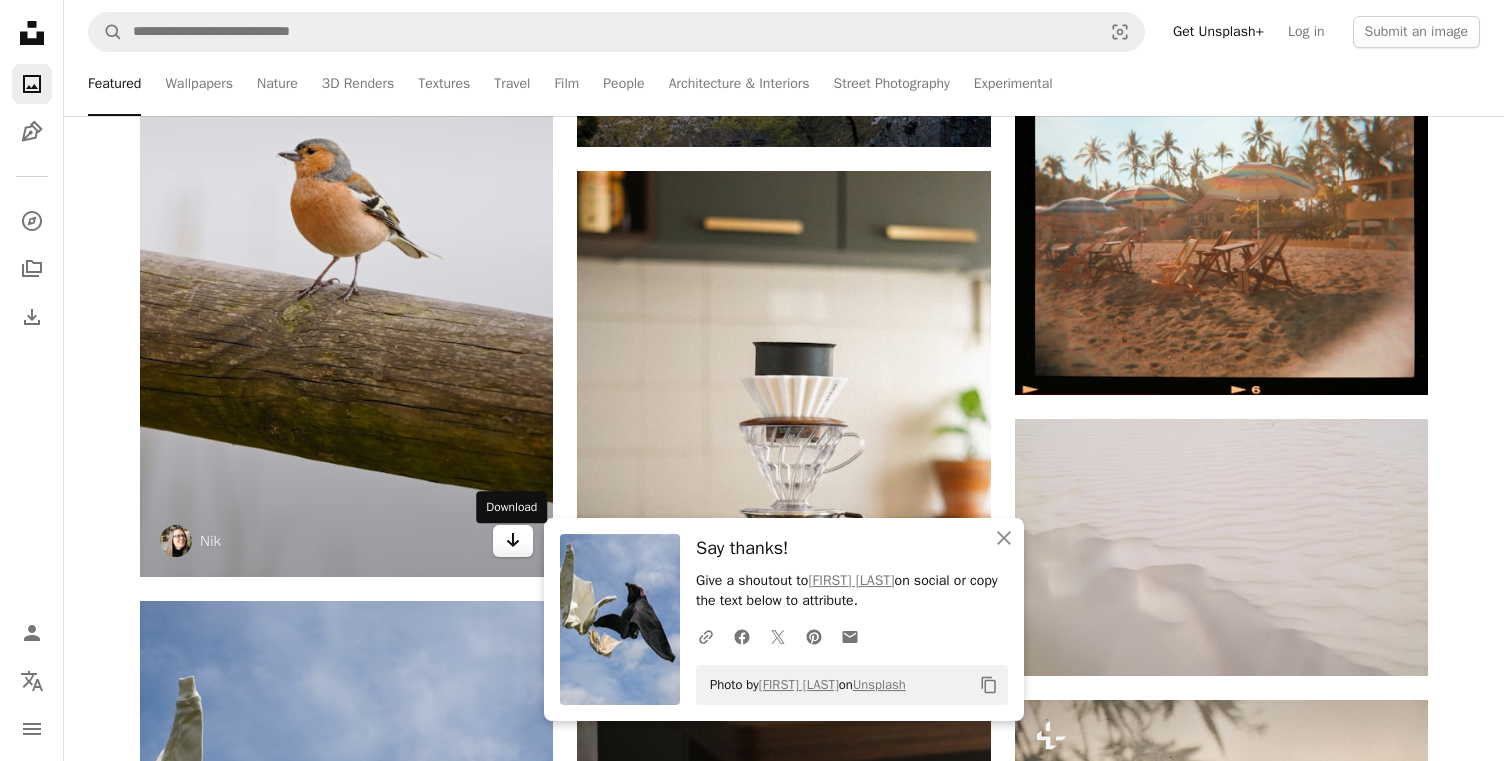 click on "Arrow pointing down" 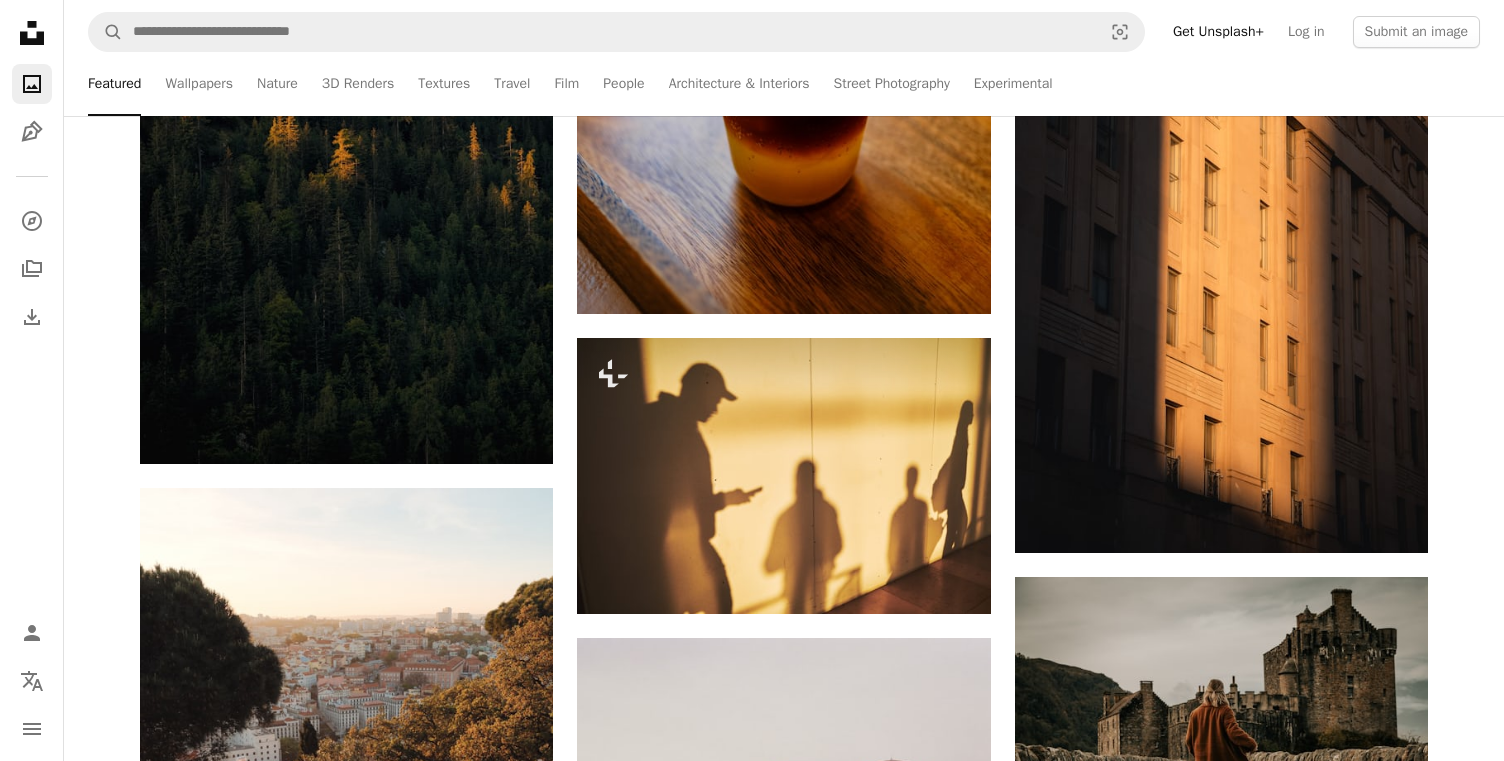 scroll, scrollTop: 64624, scrollLeft: 0, axis: vertical 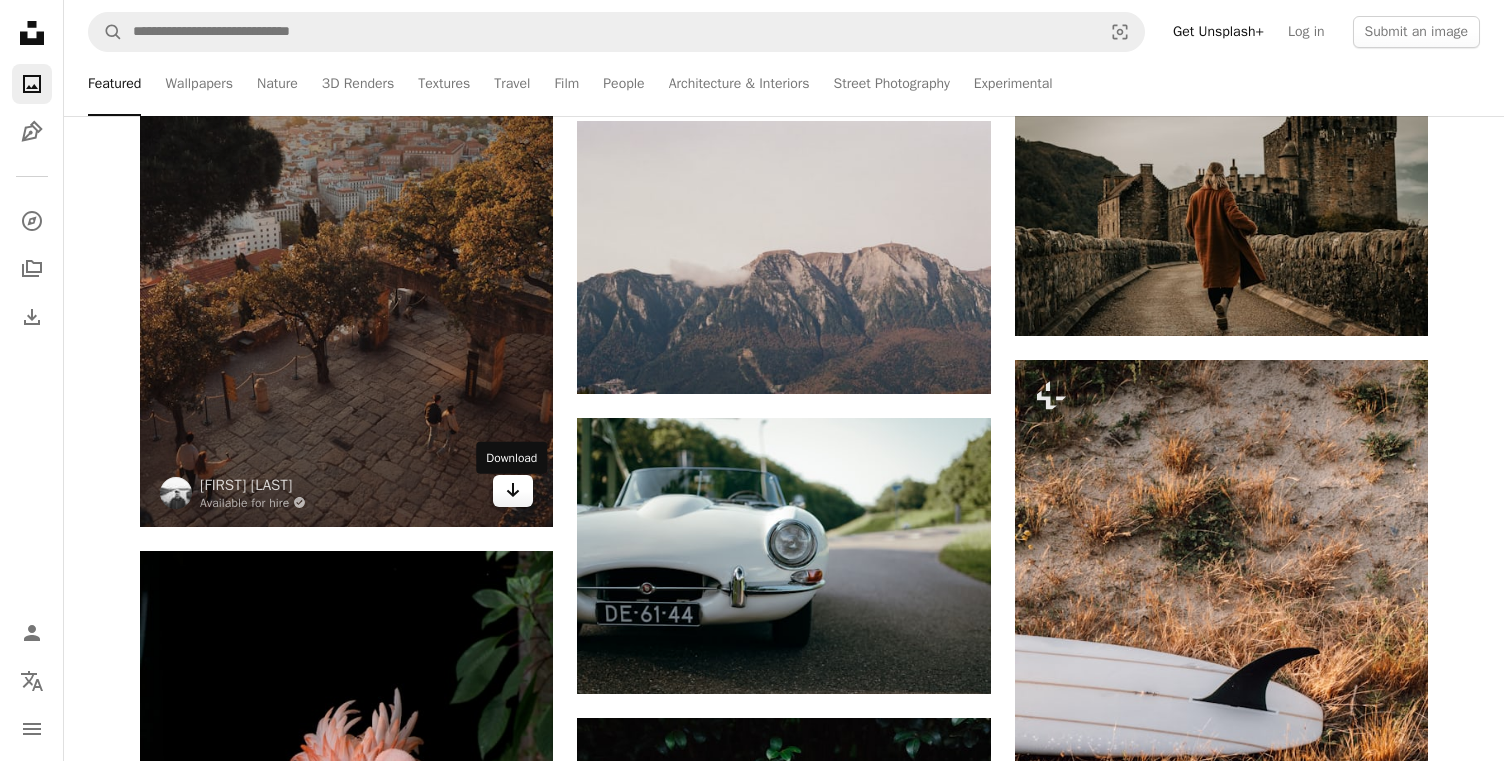click on "Arrow pointing down" 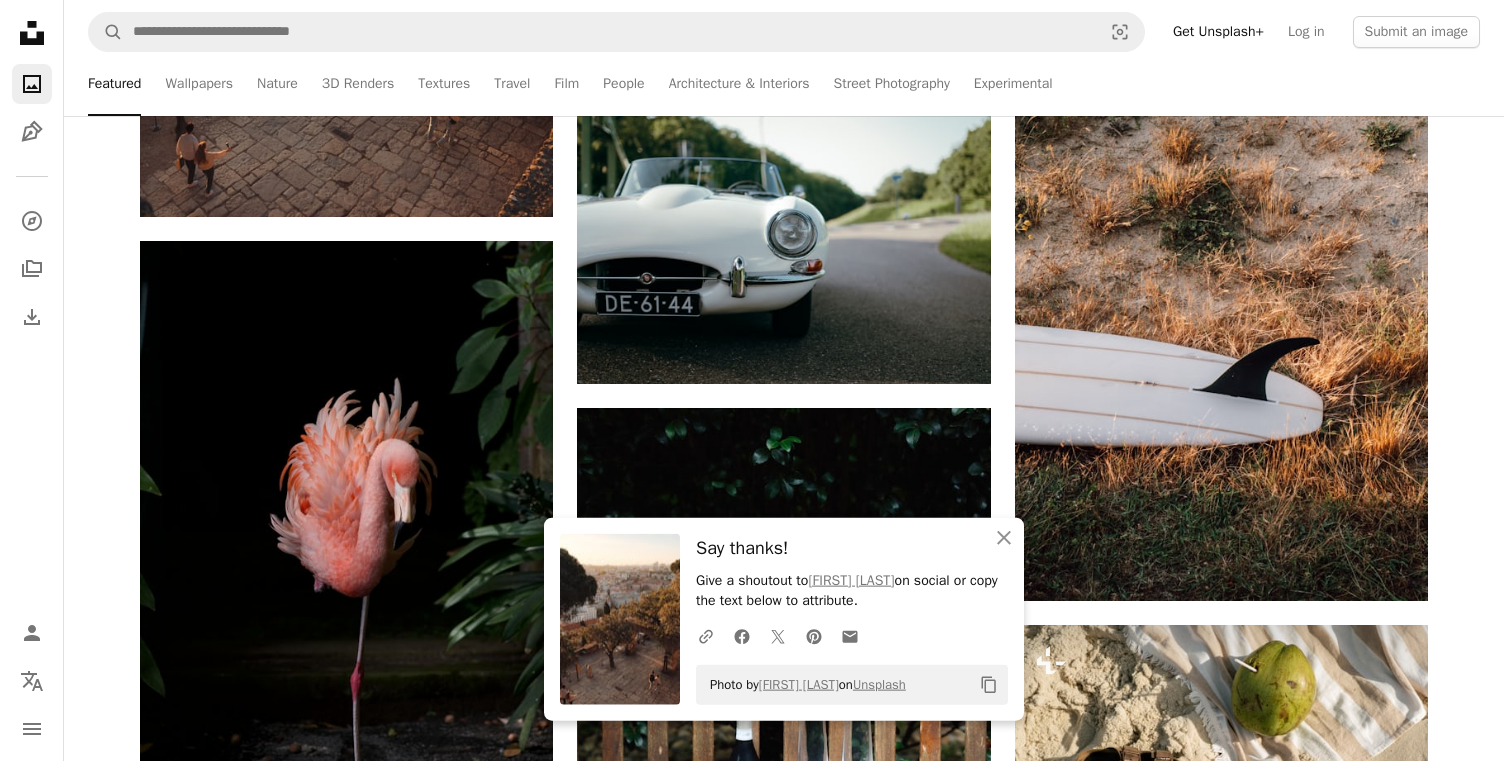 scroll, scrollTop: 65348, scrollLeft: 0, axis: vertical 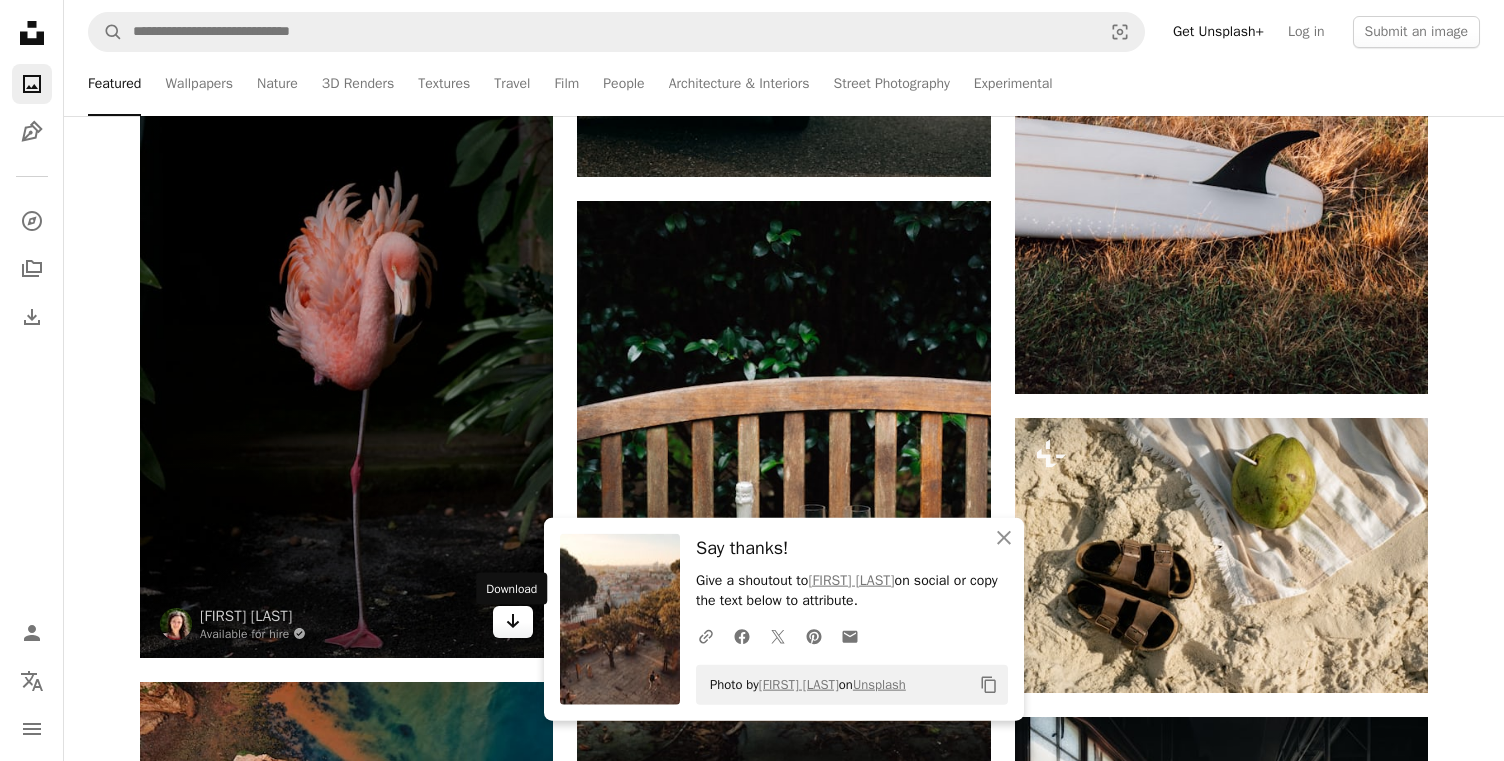click on "Arrow pointing down" 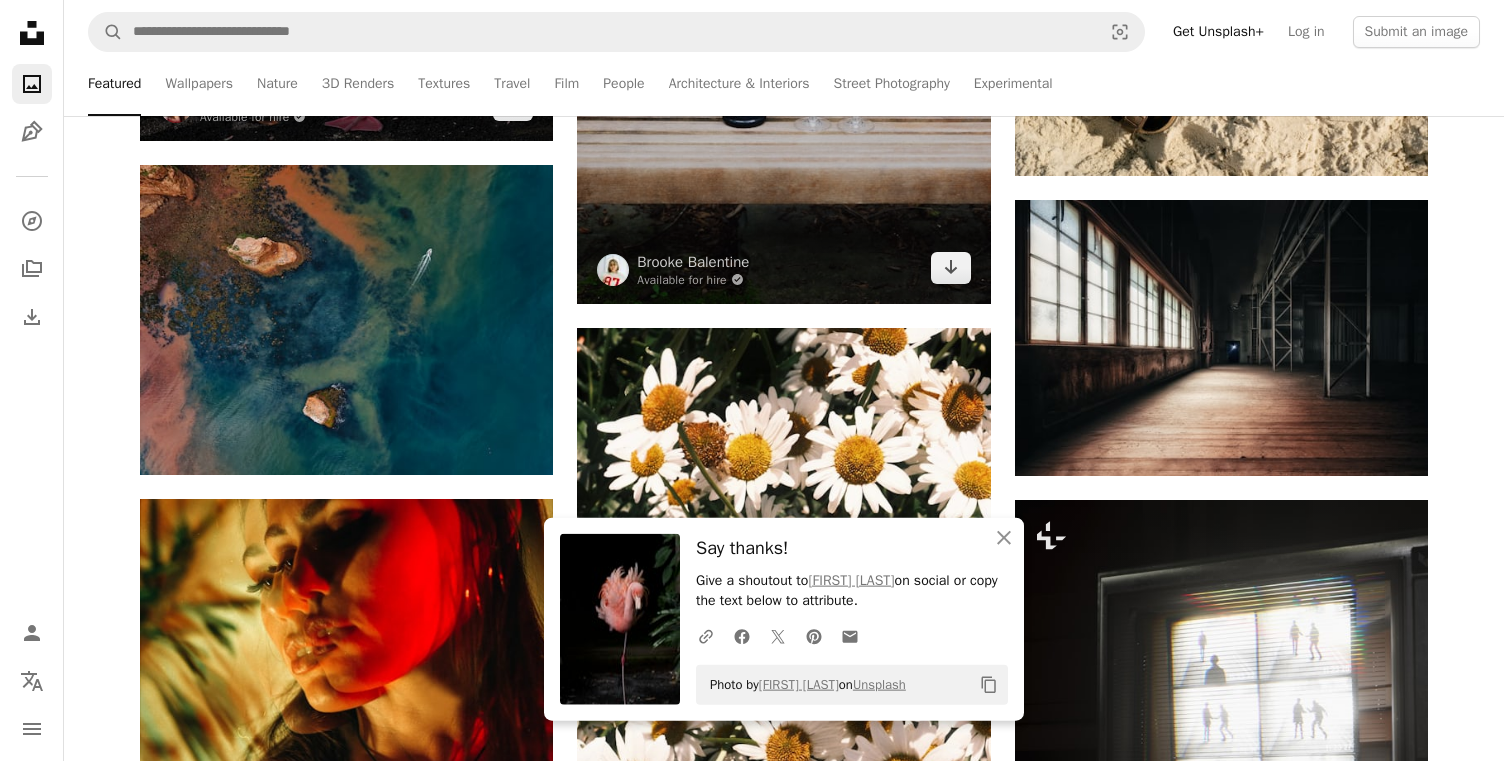 scroll, scrollTop: 65761, scrollLeft: 0, axis: vertical 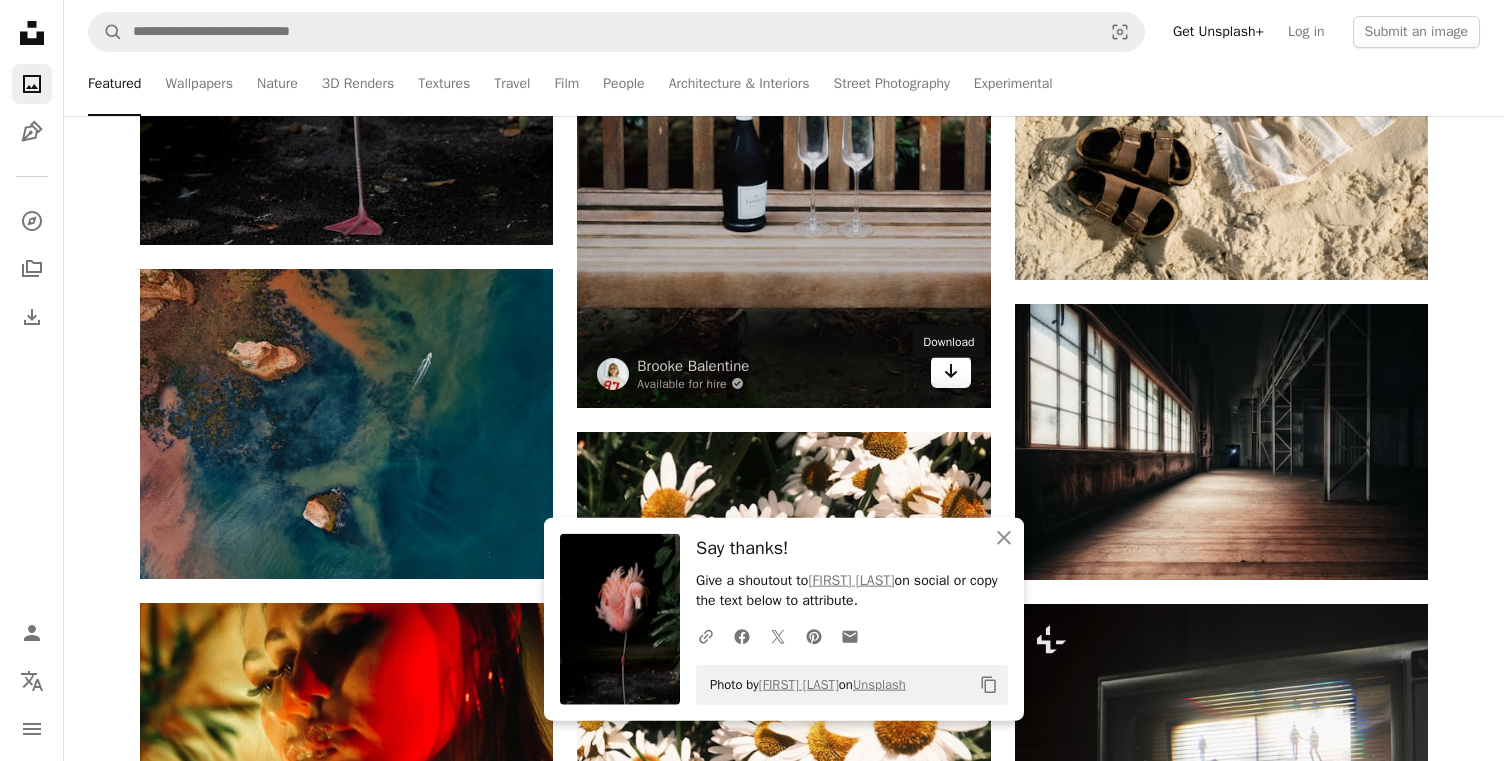 click on "Arrow pointing down" at bounding box center [951, 372] 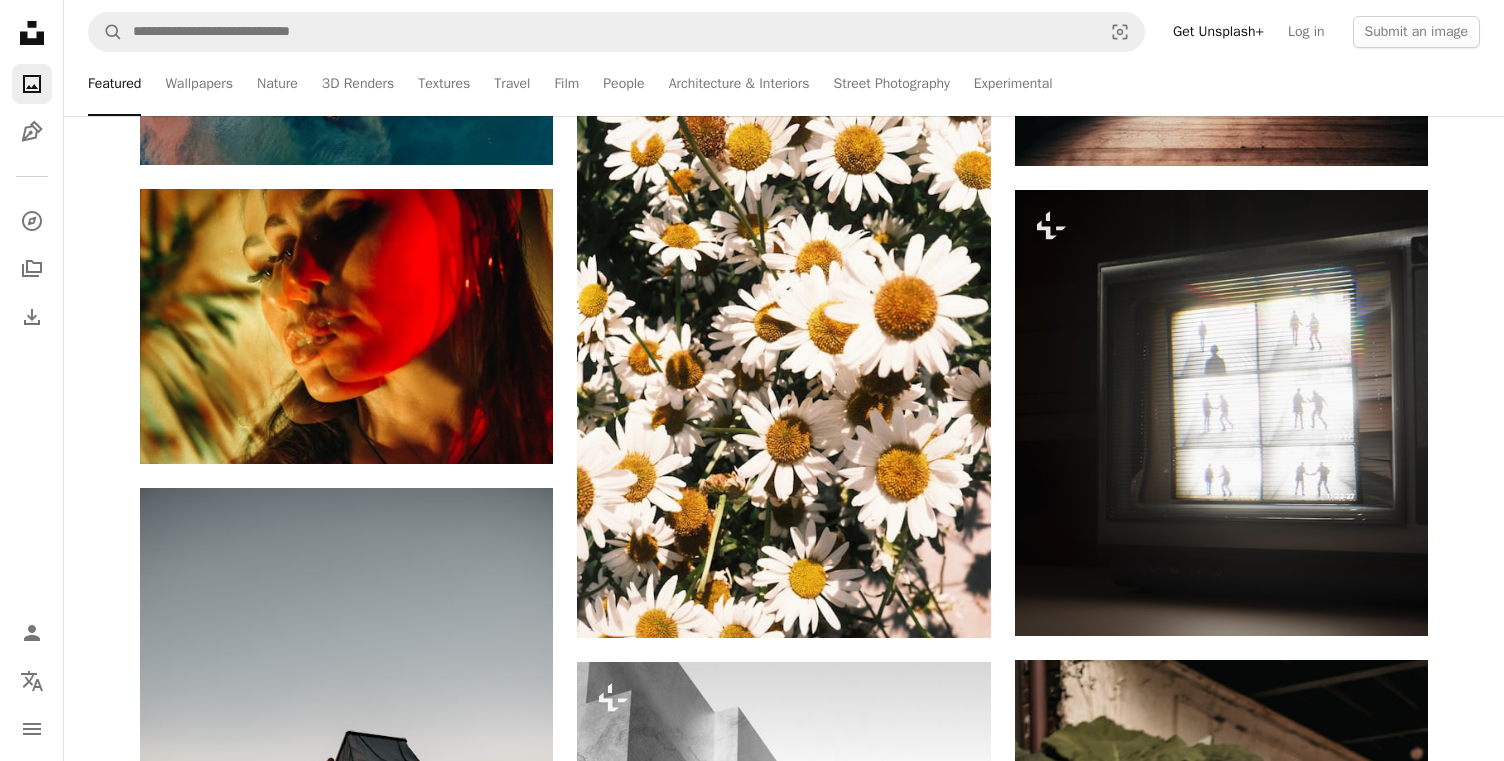 scroll, scrollTop: 66278, scrollLeft: 0, axis: vertical 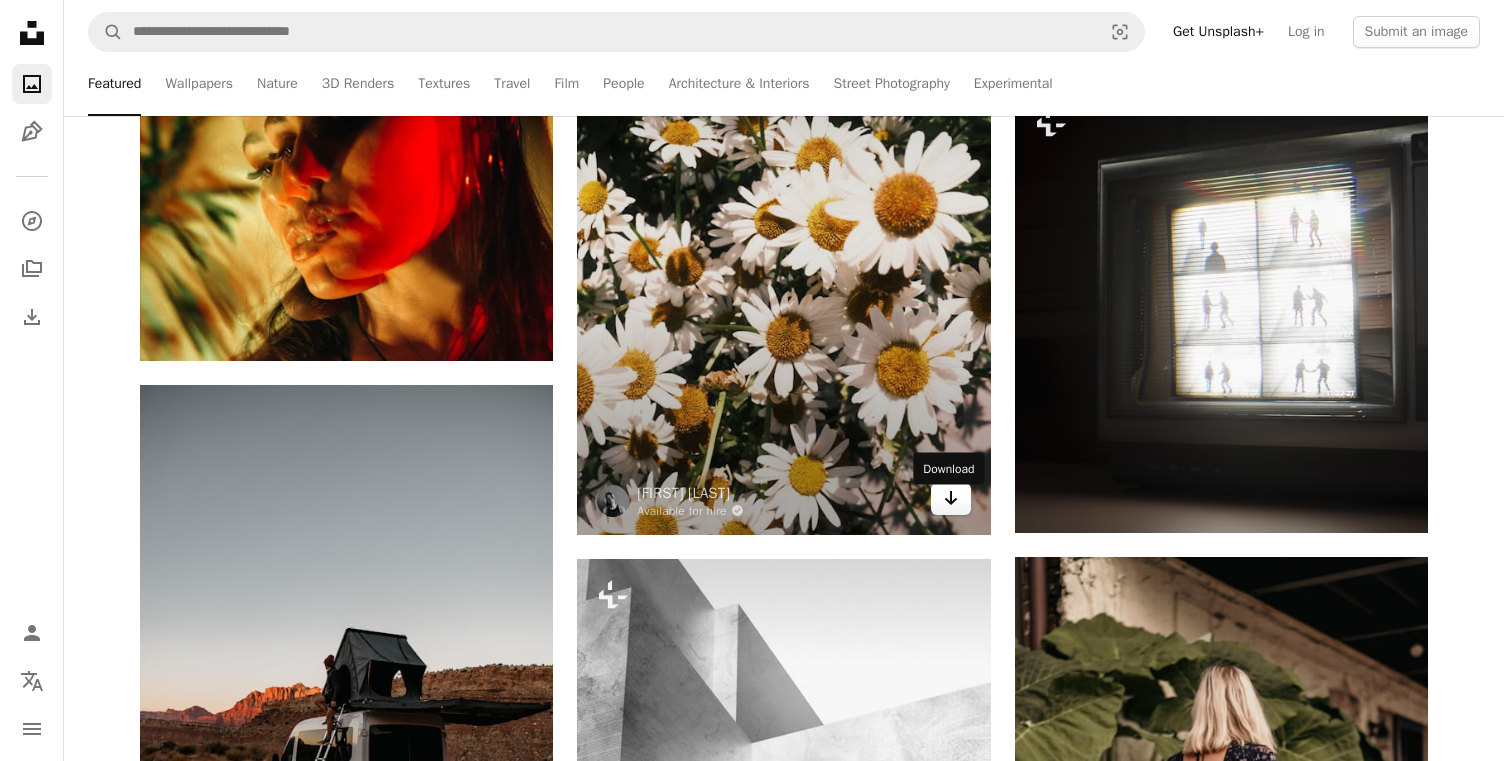 click on "Arrow pointing down" at bounding box center (951, 499) 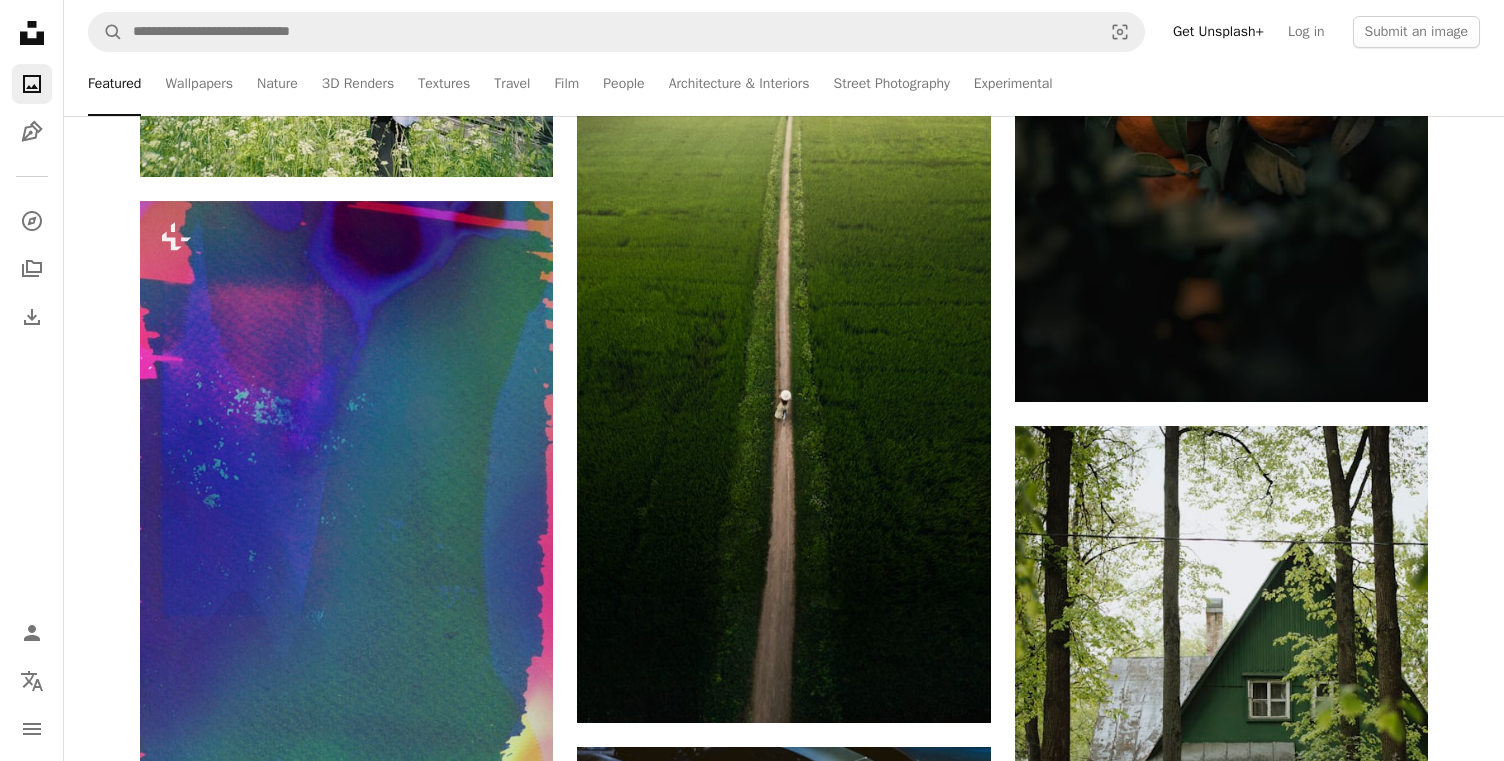 scroll, scrollTop: 70621, scrollLeft: 0, axis: vertical 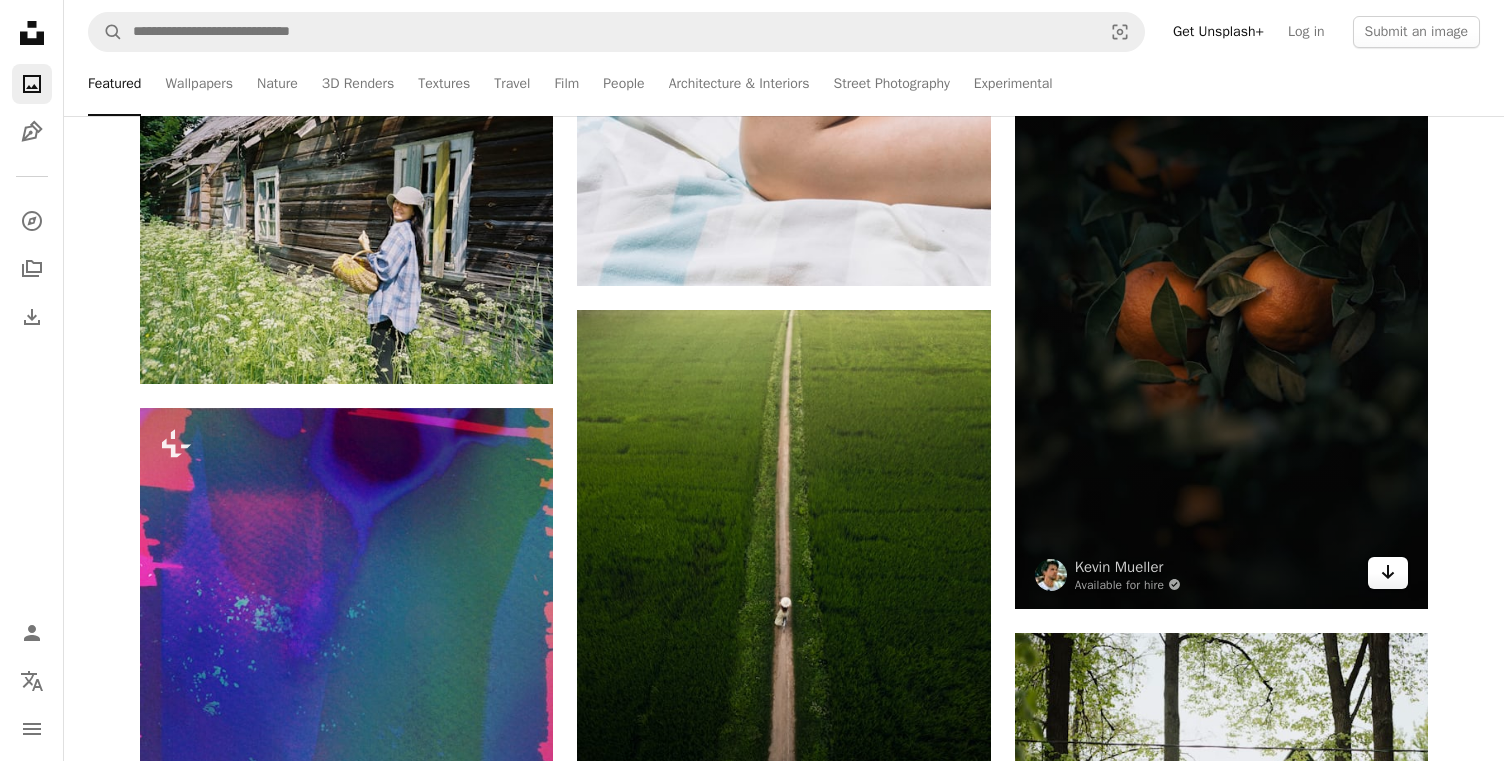 click on "Arrow pointing down" 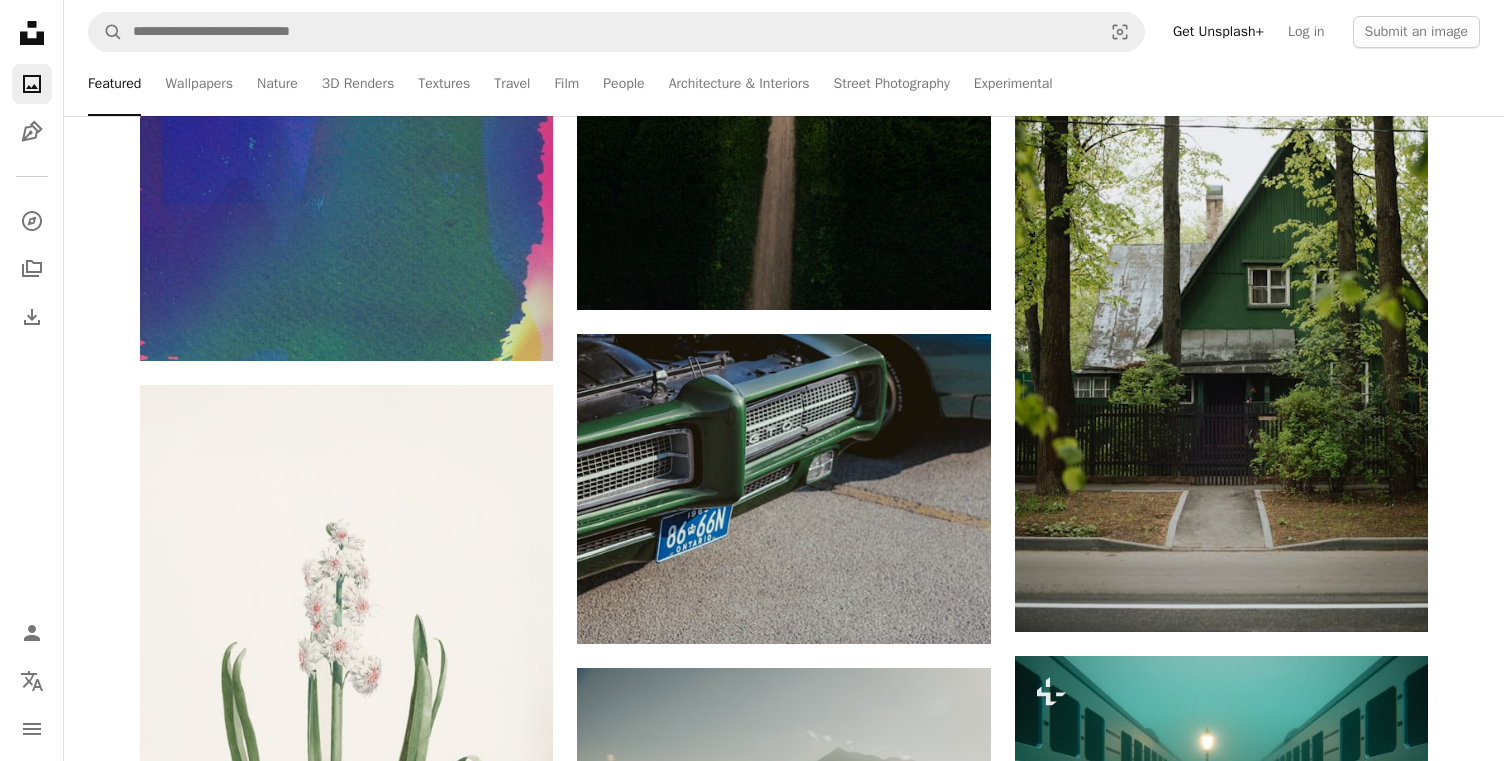 scroll, scrollTop: 71965, scrollLeft: 0, axis: vertical 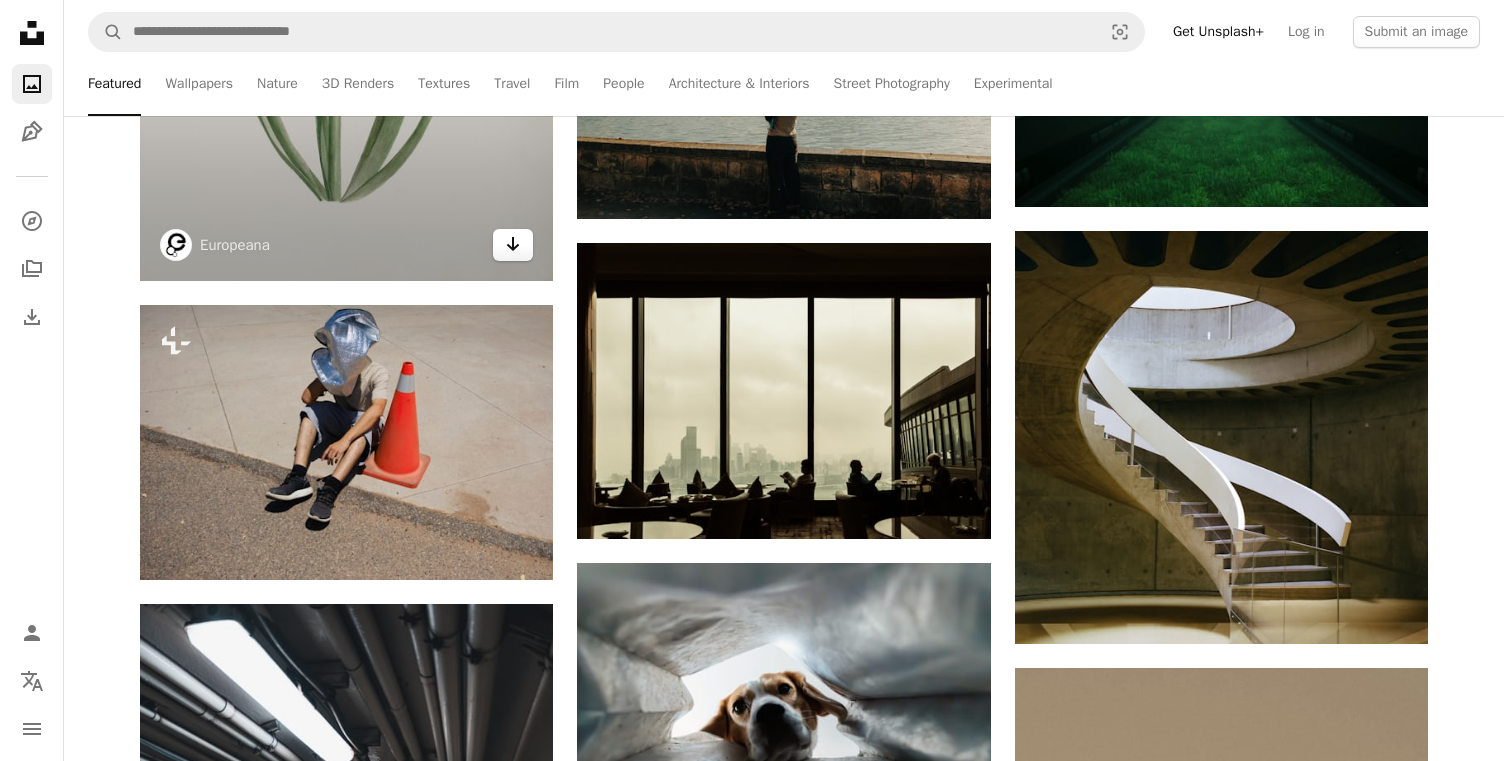 click on "Arrow pointing down" 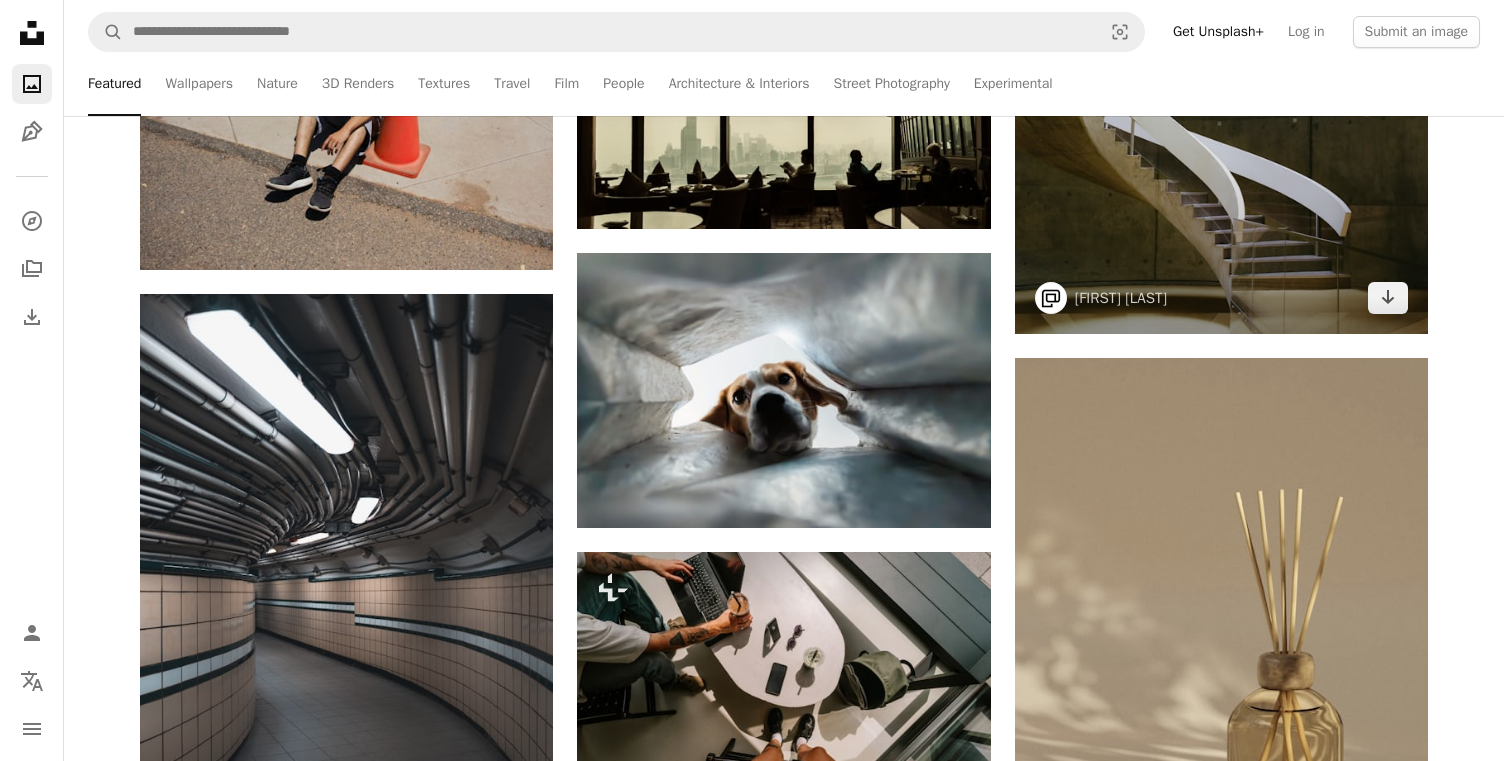 scroll, scrollTop: 72586, scrollLeft: 0, axis: vertical 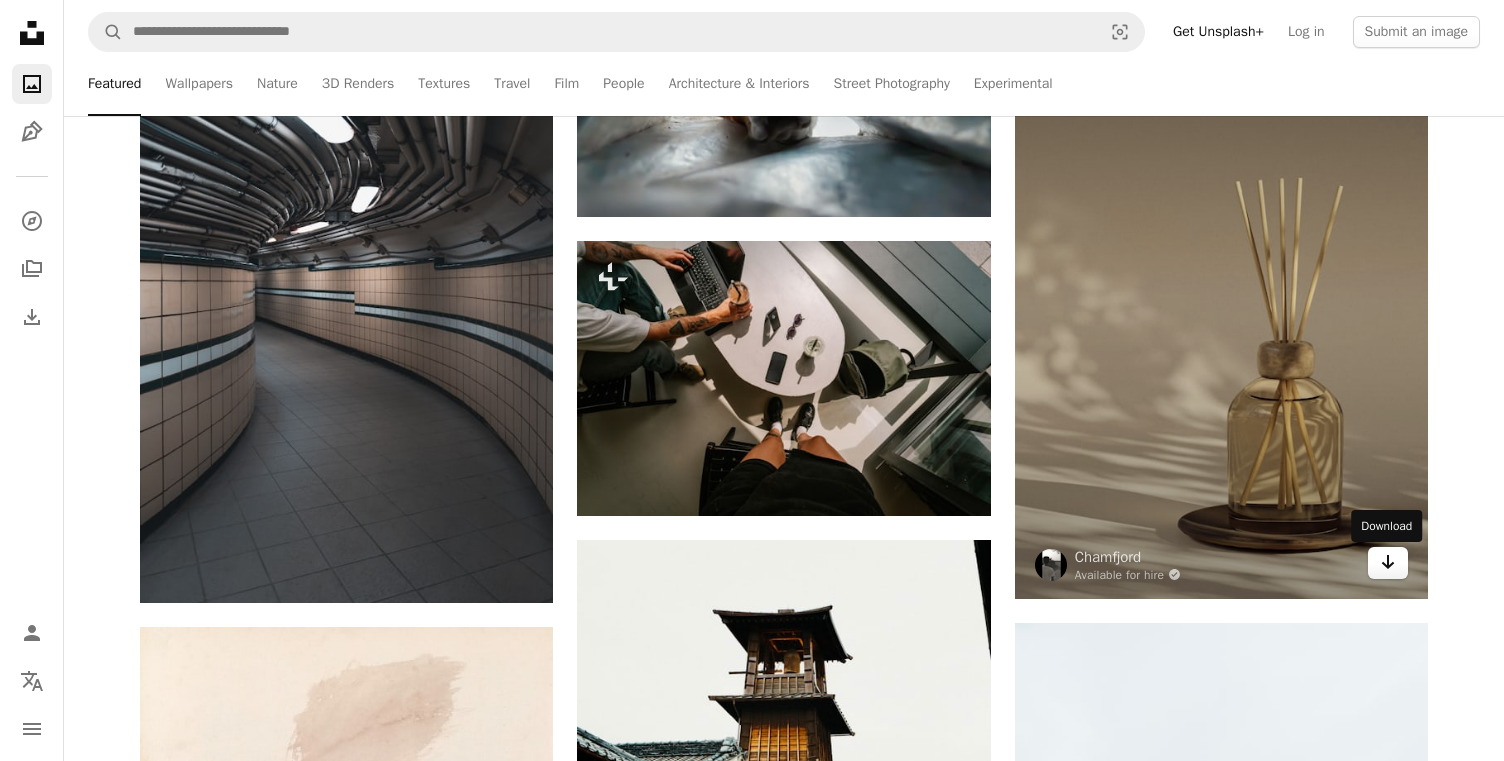 click on "Arrow pointing down" at bounding box center [1388, 563] 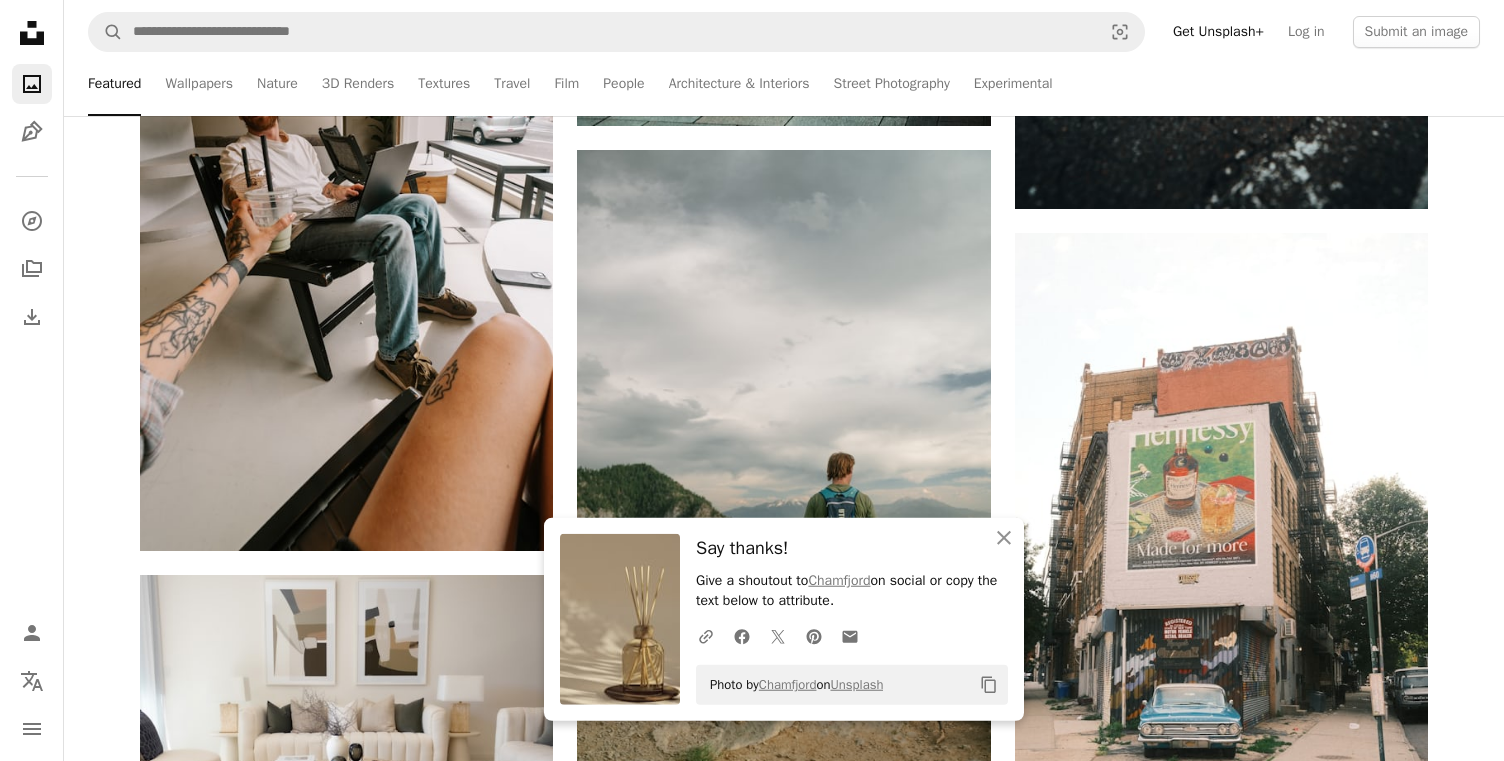 scroll, scrollTop: 73826, scrollLeft: 0, axis: vertical 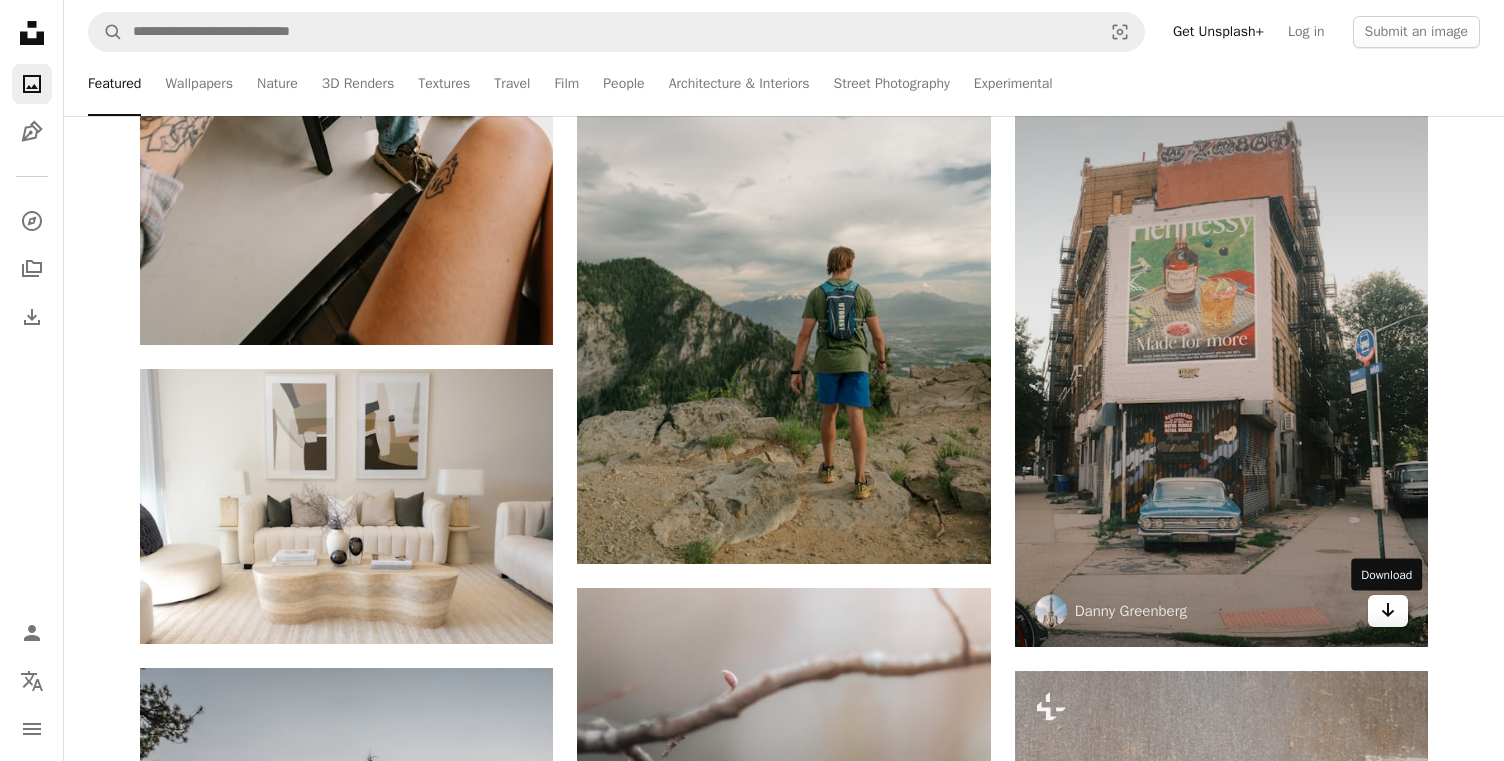 click on "Arrow pointing down" 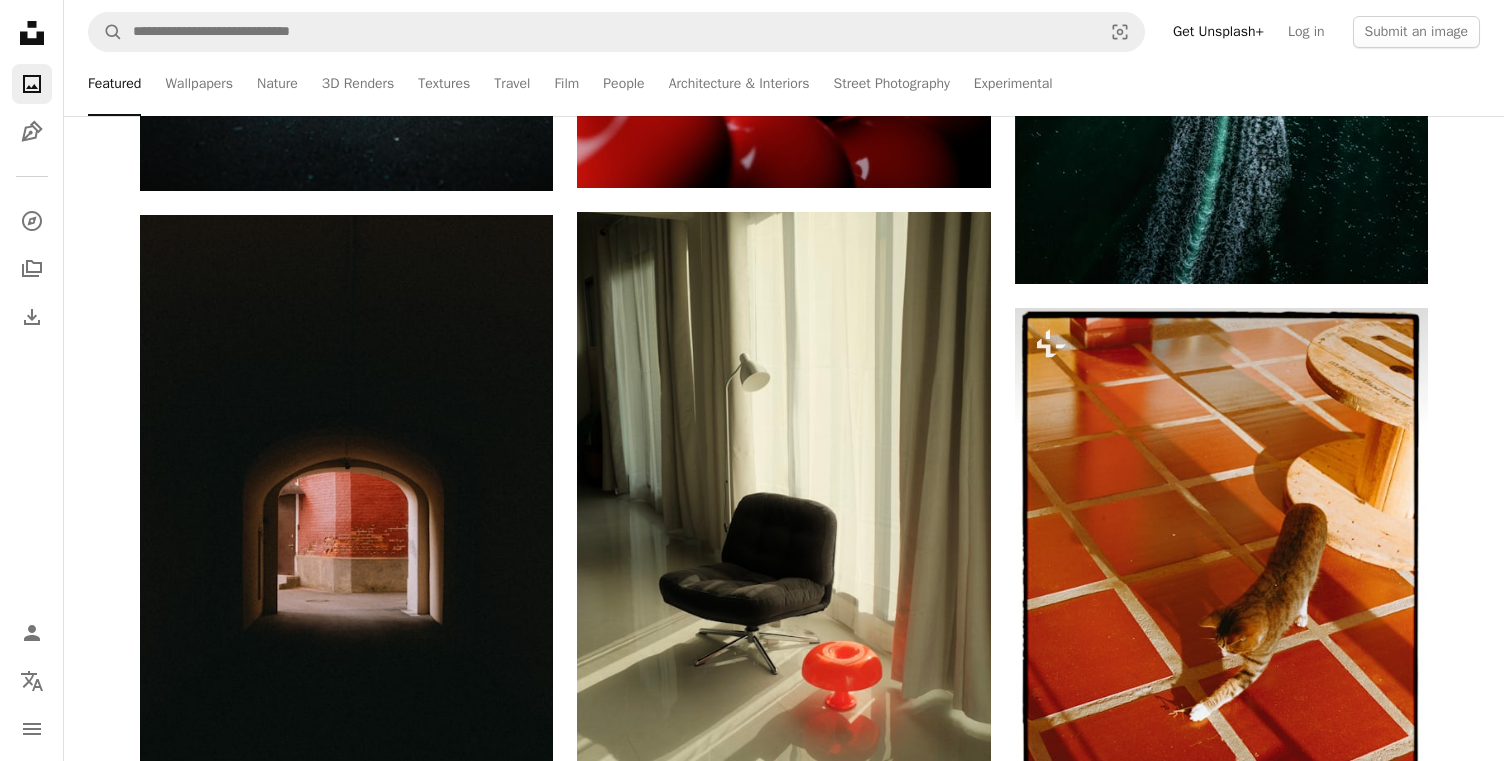scroll, scrollTop: 84580, scrollLeft: 0, axis: vertical 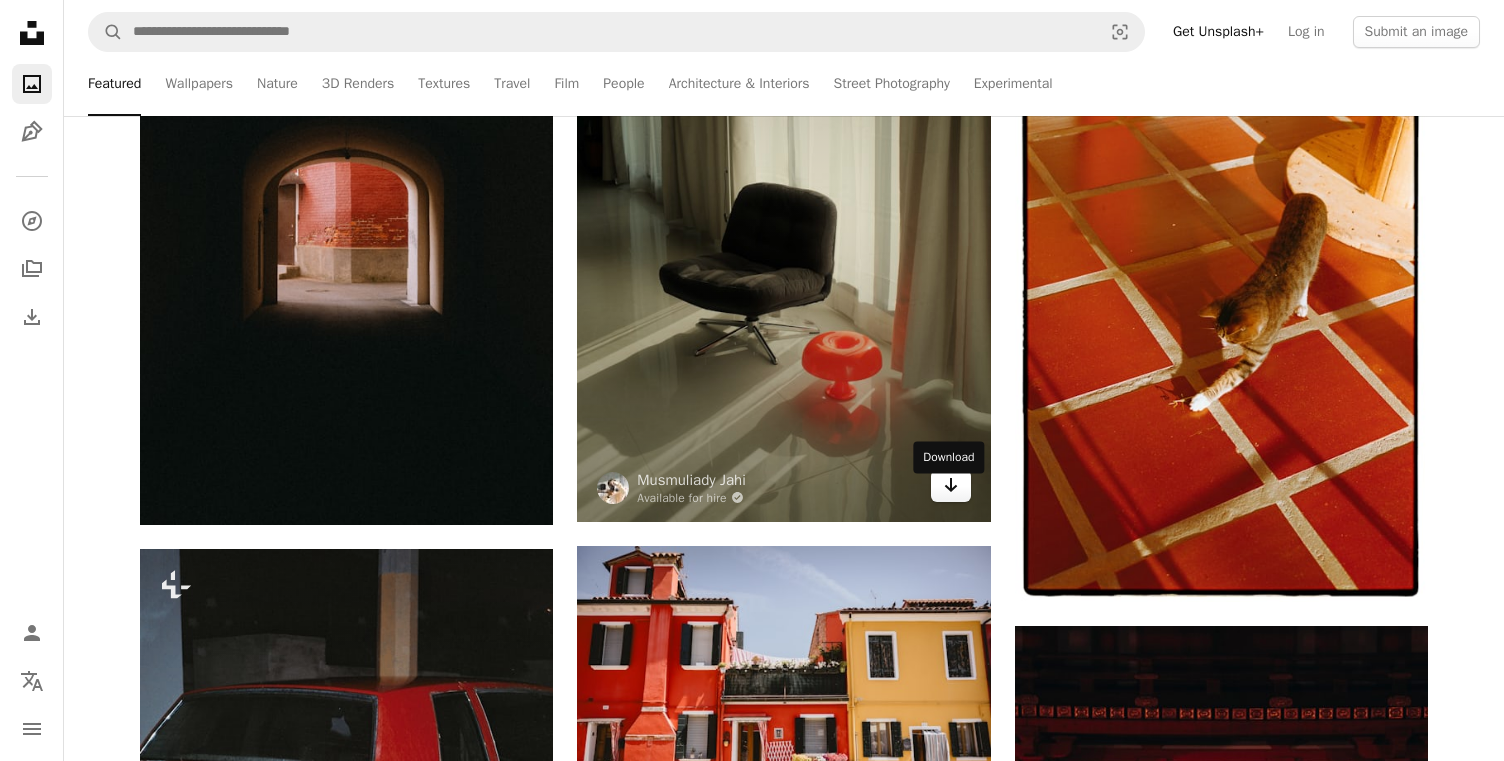 click on "Arrow pointing down" at bounding box center (951, 486) 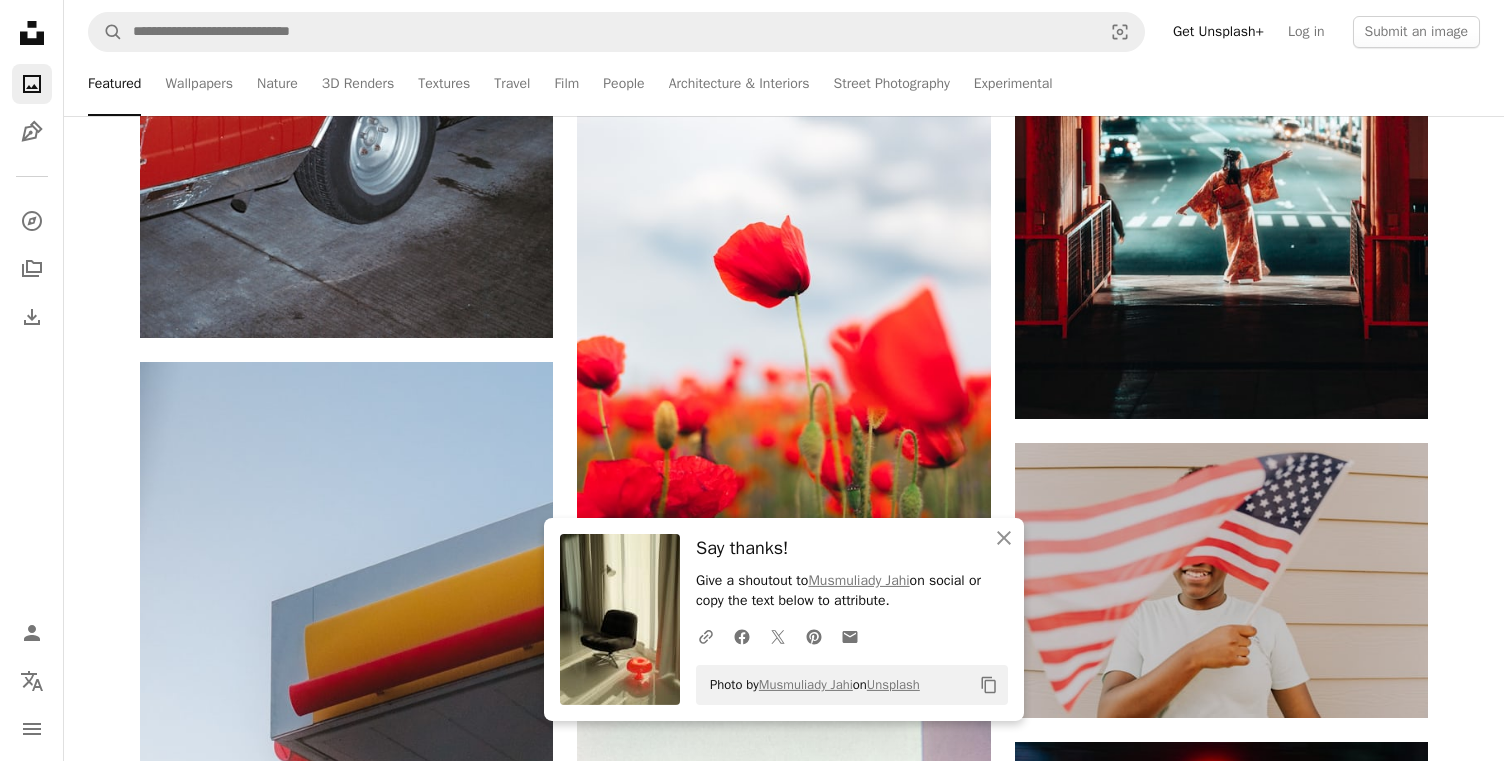 scroll, scrollTop: 85511, scrollLeft: 0, axis: vertical 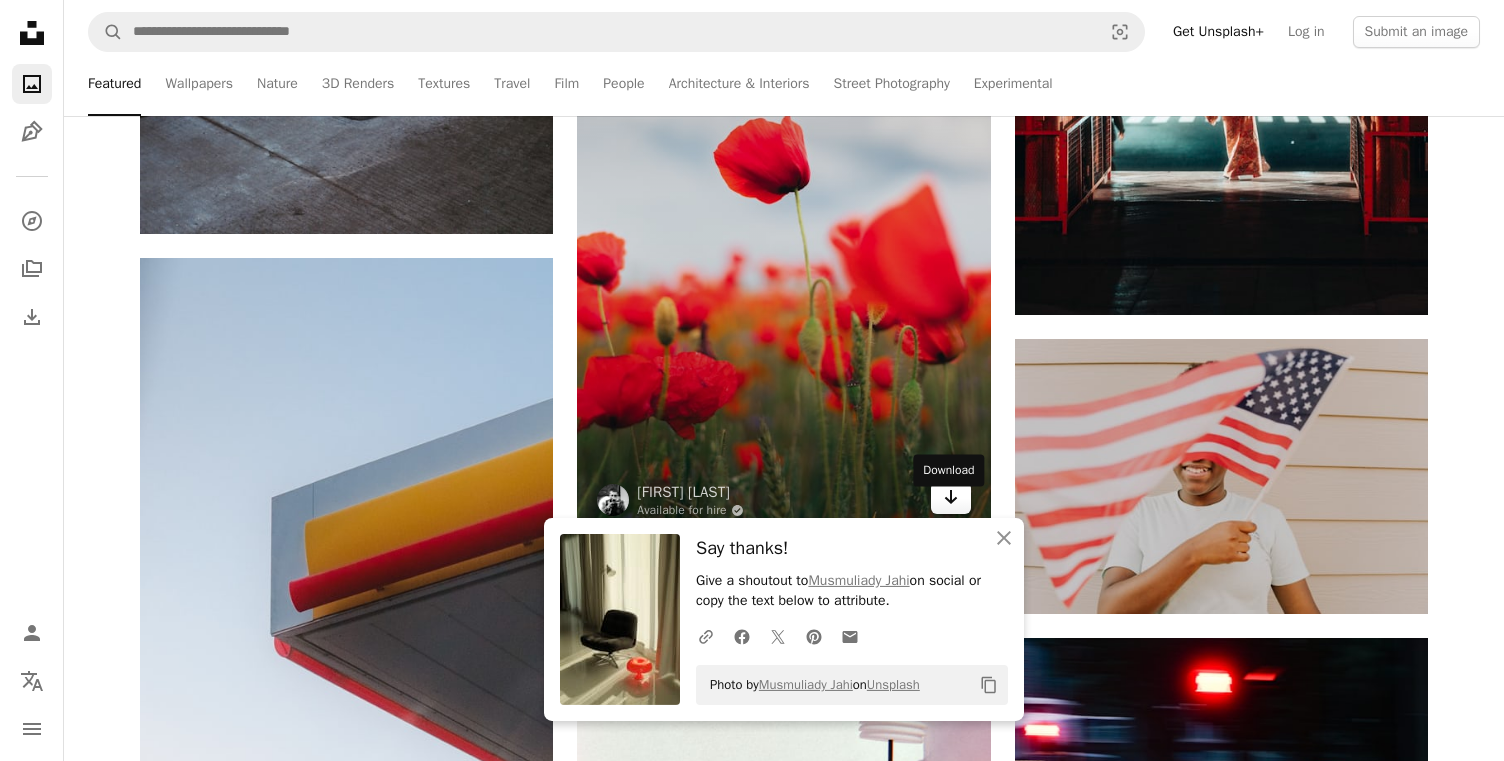 click on "Arrow pointing down" at bounding box center [951, 498] 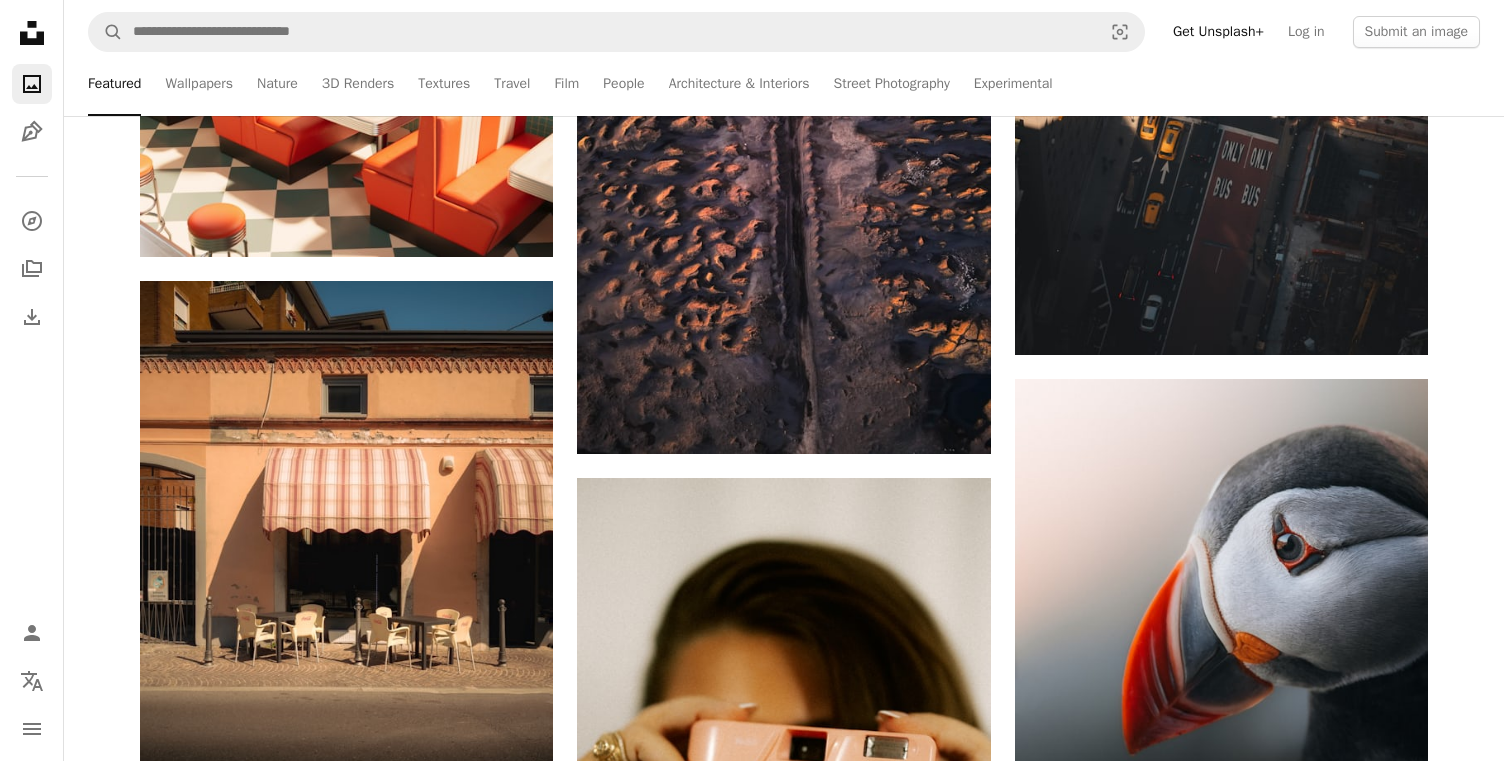scroll, scrollTop: 88096, scrollLeft: 0, axis: vertical 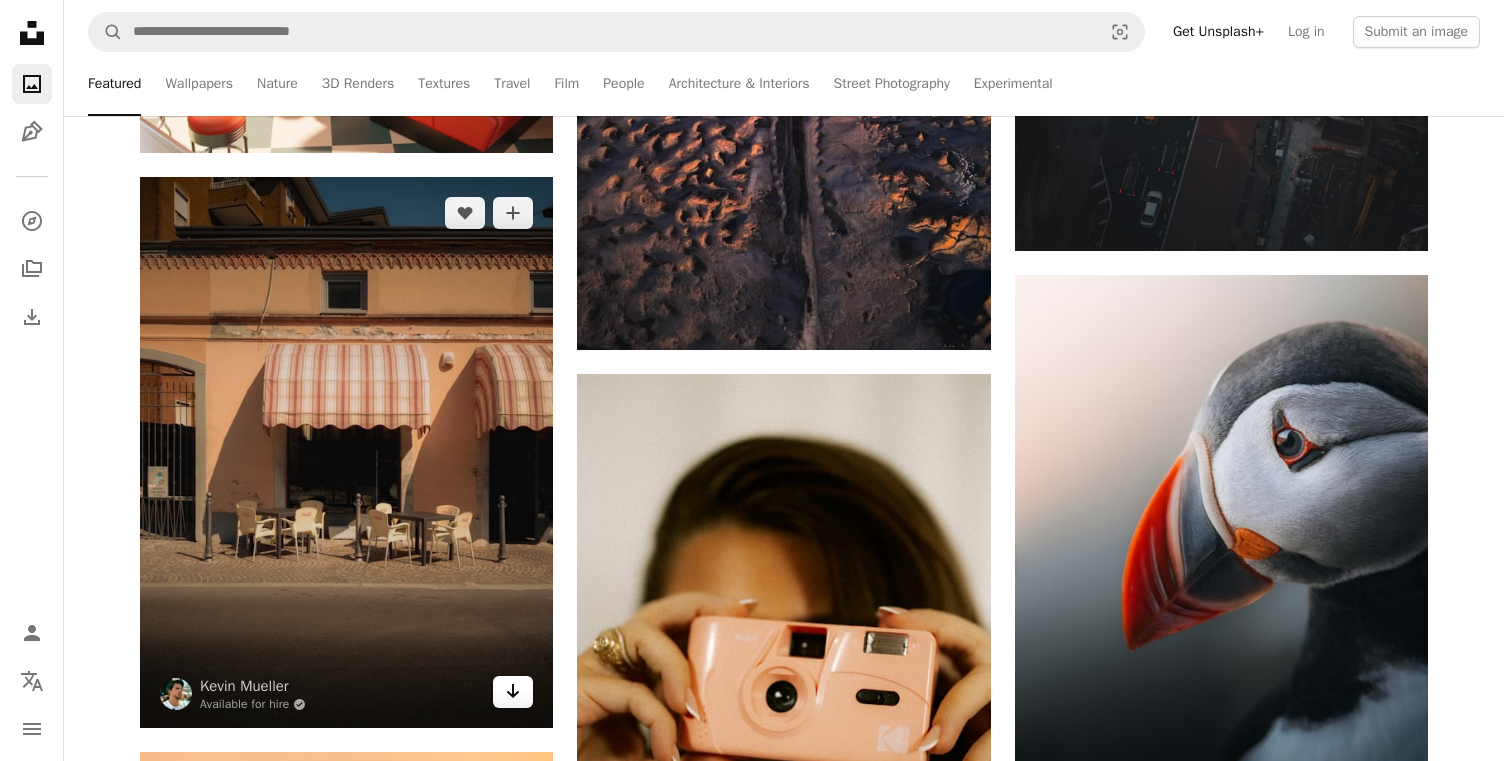 click on "Arrow pointing down" 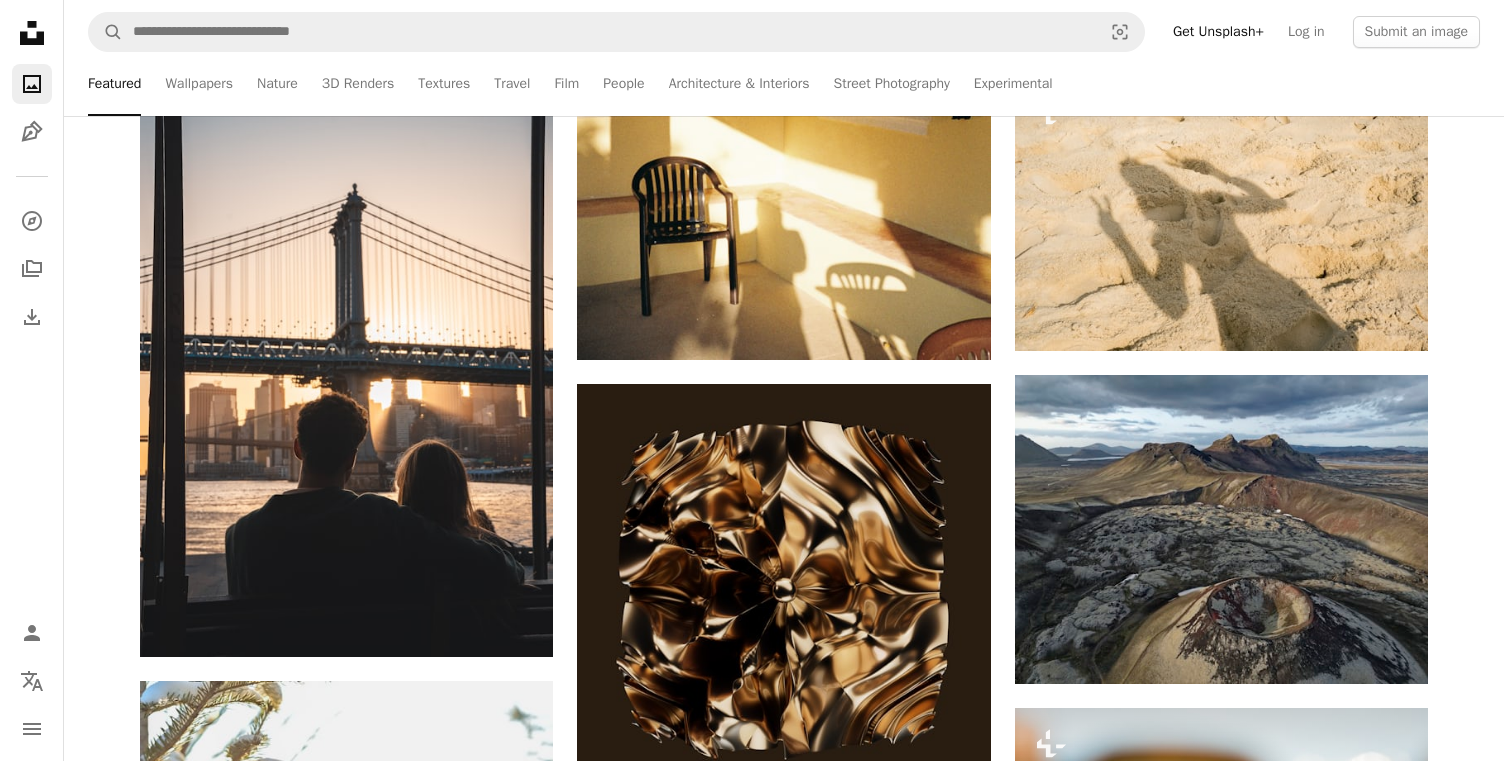 scroll, scrollTop: 90577, scrollLeft: 0, axis: vertical 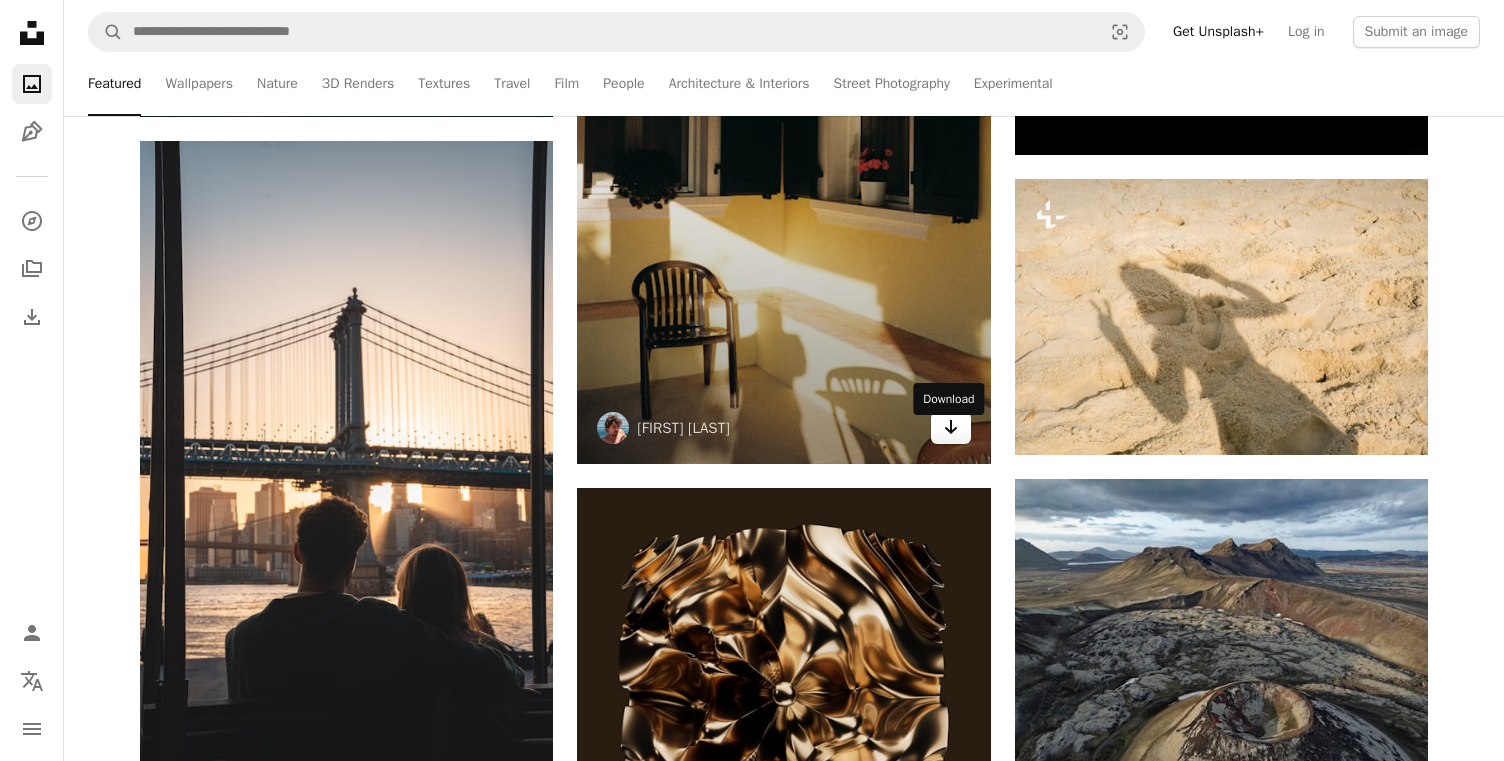 click on "Arrow pointing down" at bounding box center (951, 428) 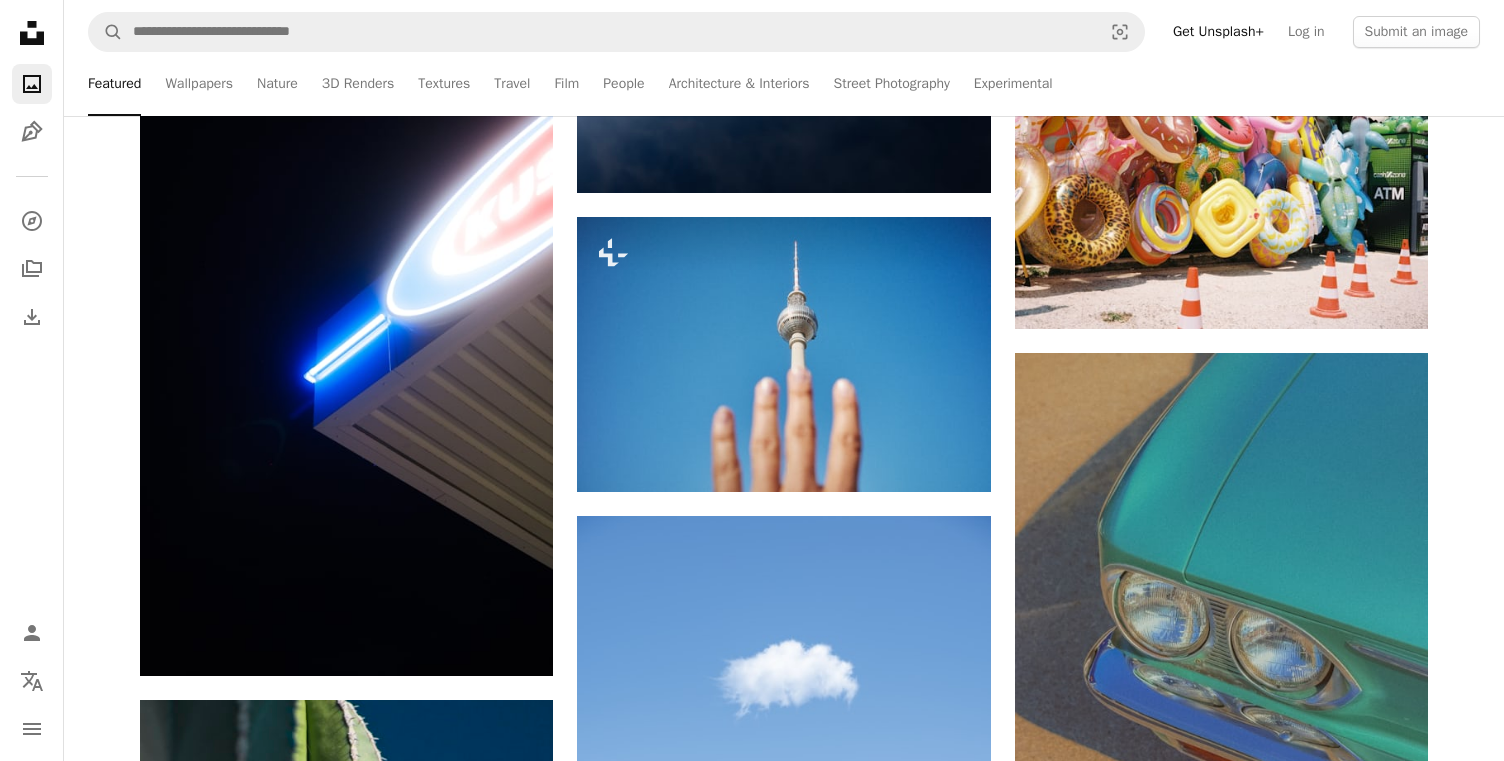 scroll, scrollTop: 96264, scrollLeft: 0, axis: vertical 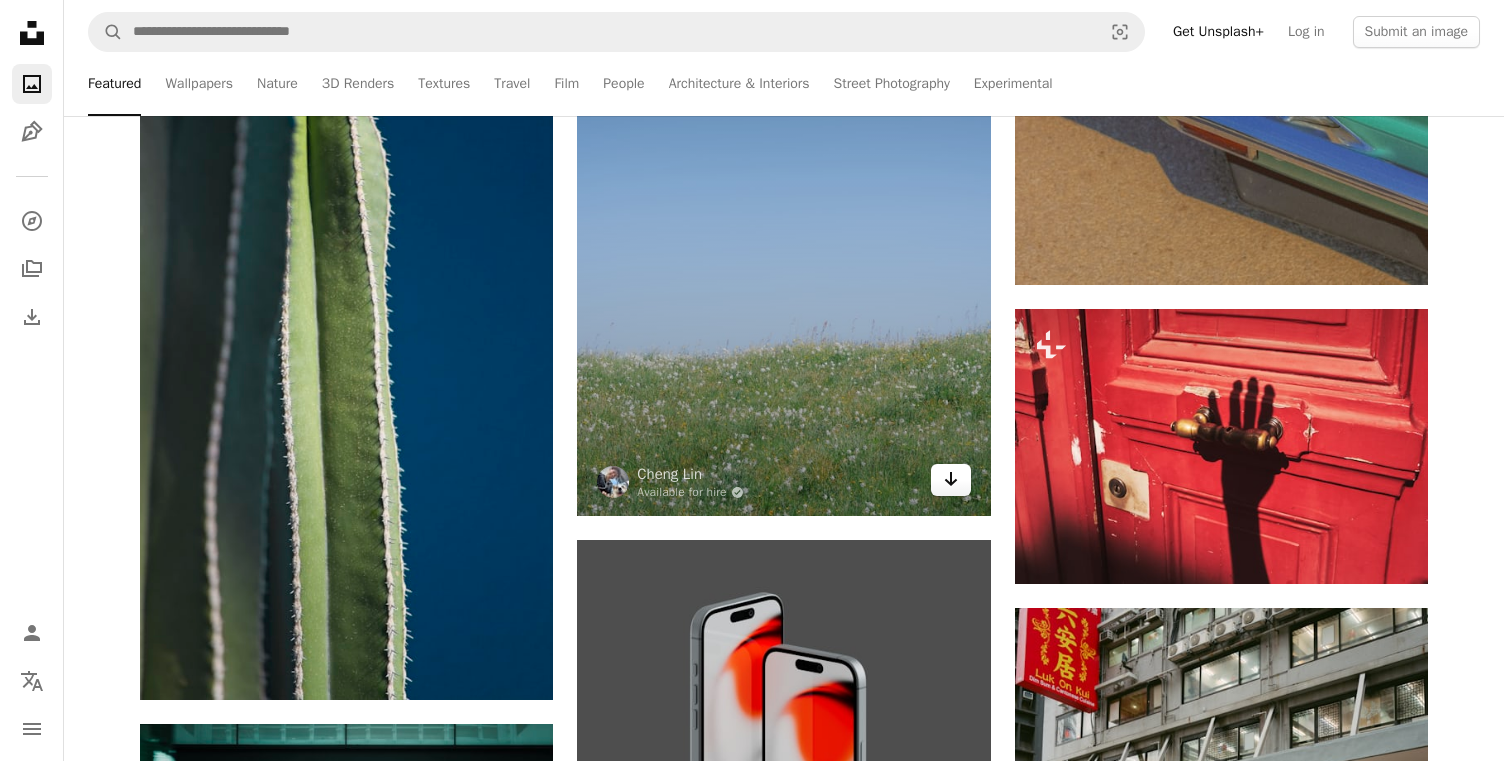 click on "Arrow pointing down" at bounding box center [951, 480] 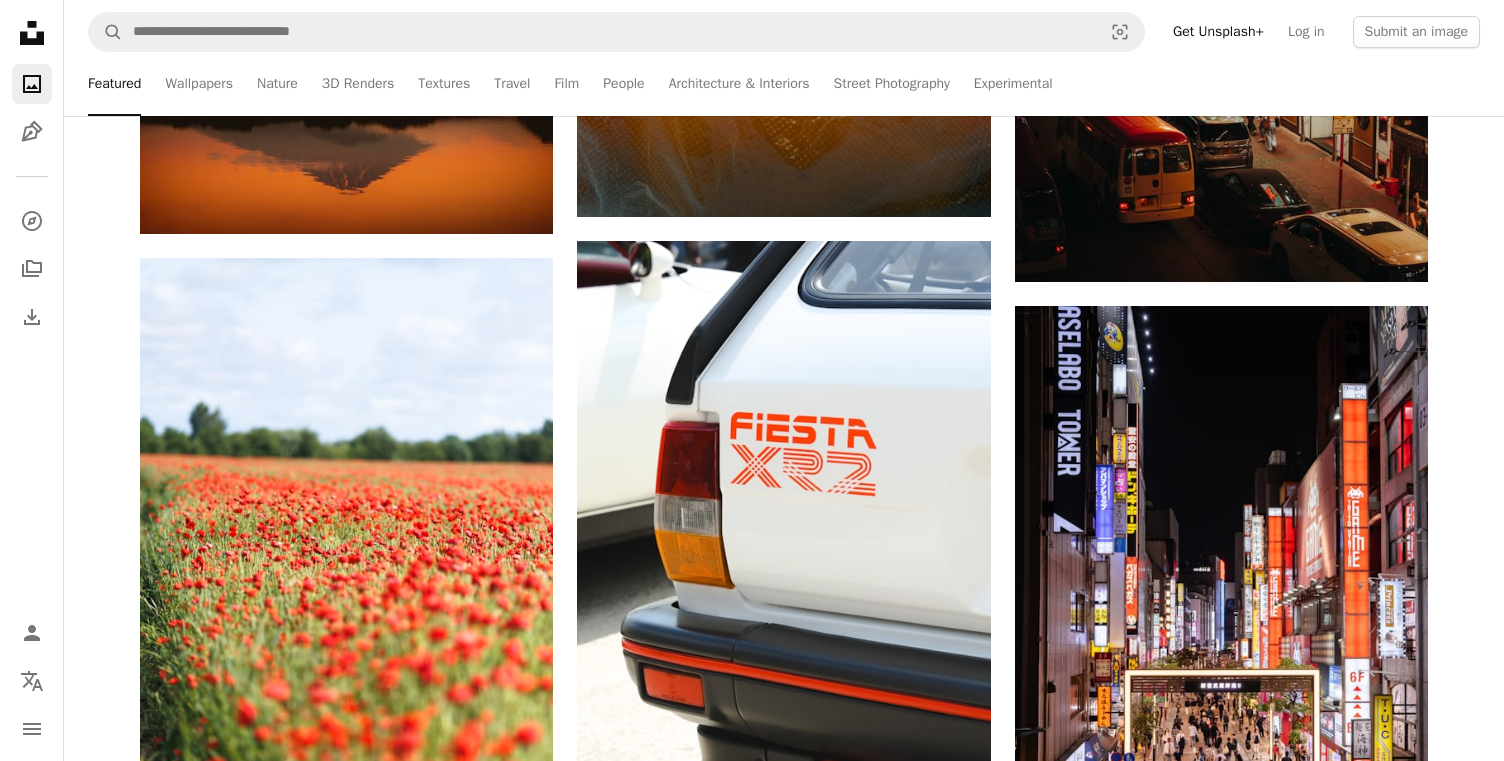 scroll, scrollTop: 98436, scrollLeft: 0, axis: vertical 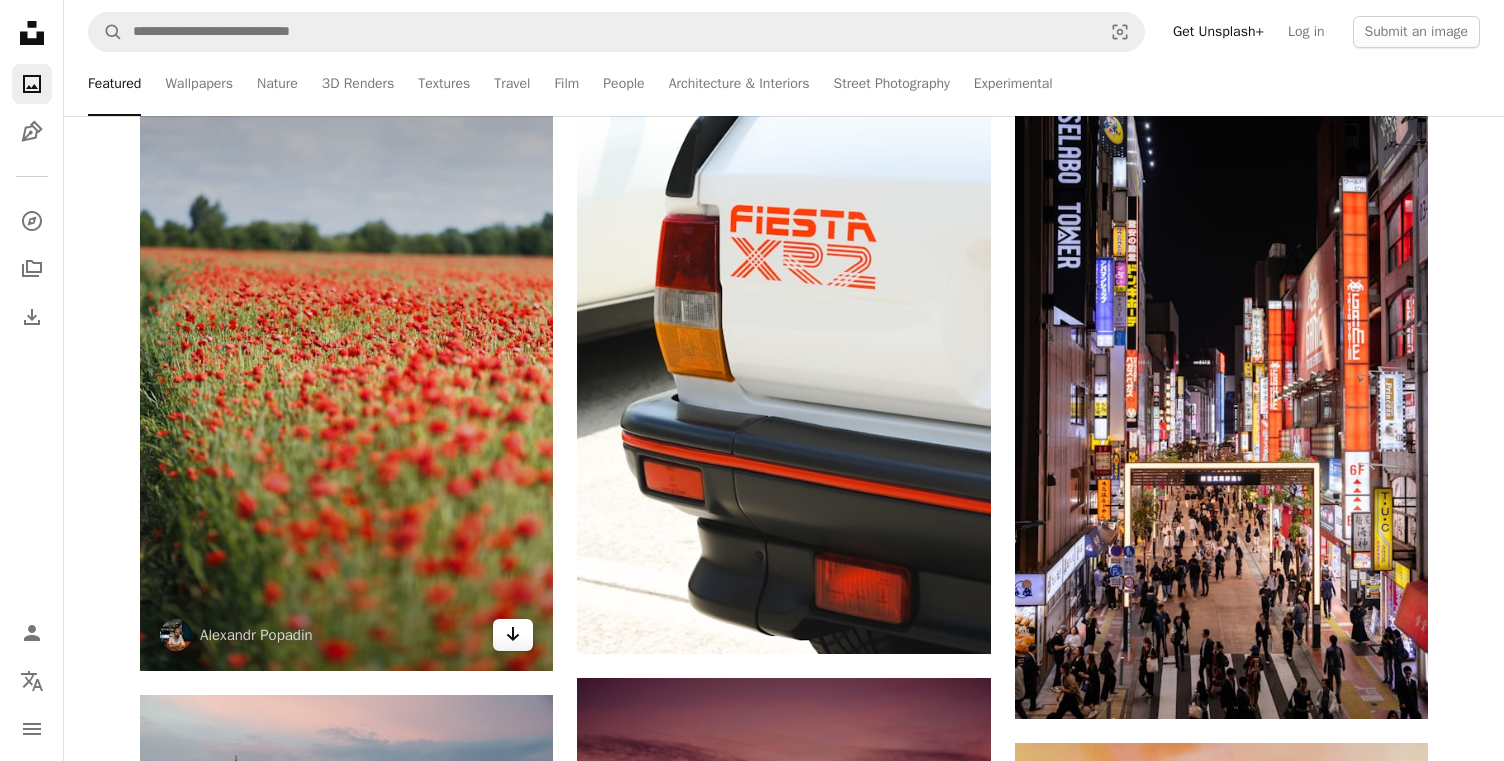 click on "Arrow pointing down" at bounding box center [513, 635] 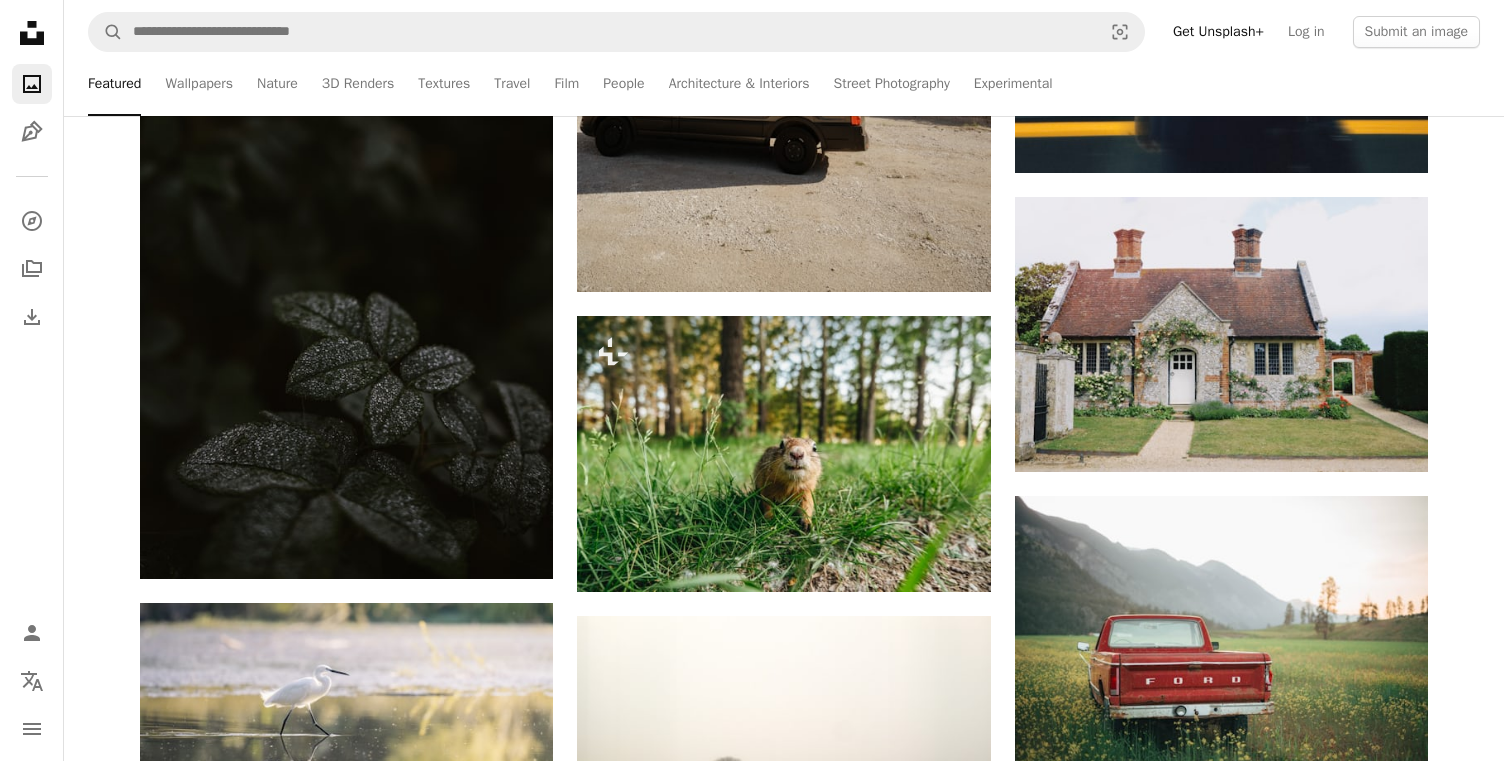 scroll, scrollTop: 106397, scrollLeft: 0, axis: vertical 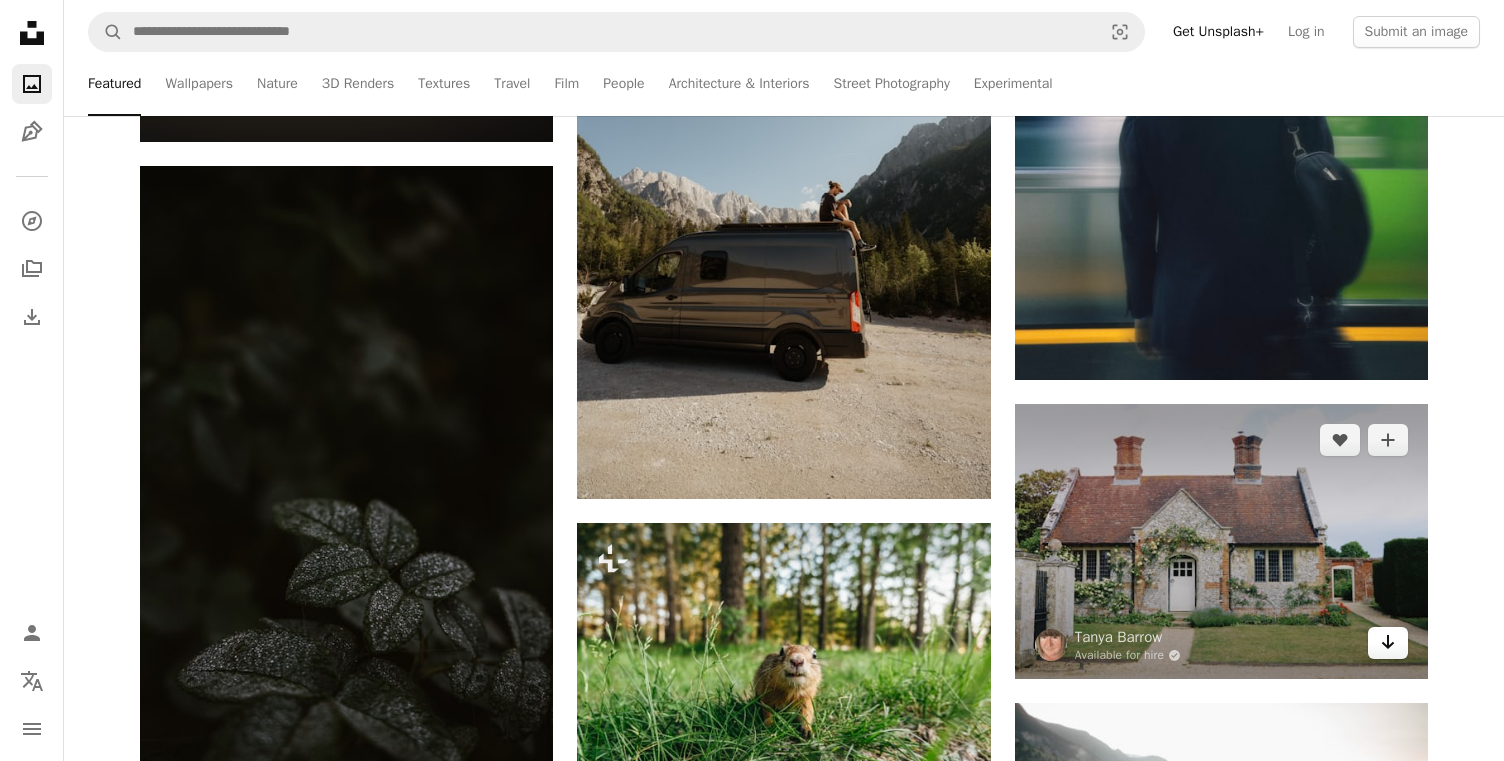 click on "Arrow pointing down" at bounding box center [1388, 643] 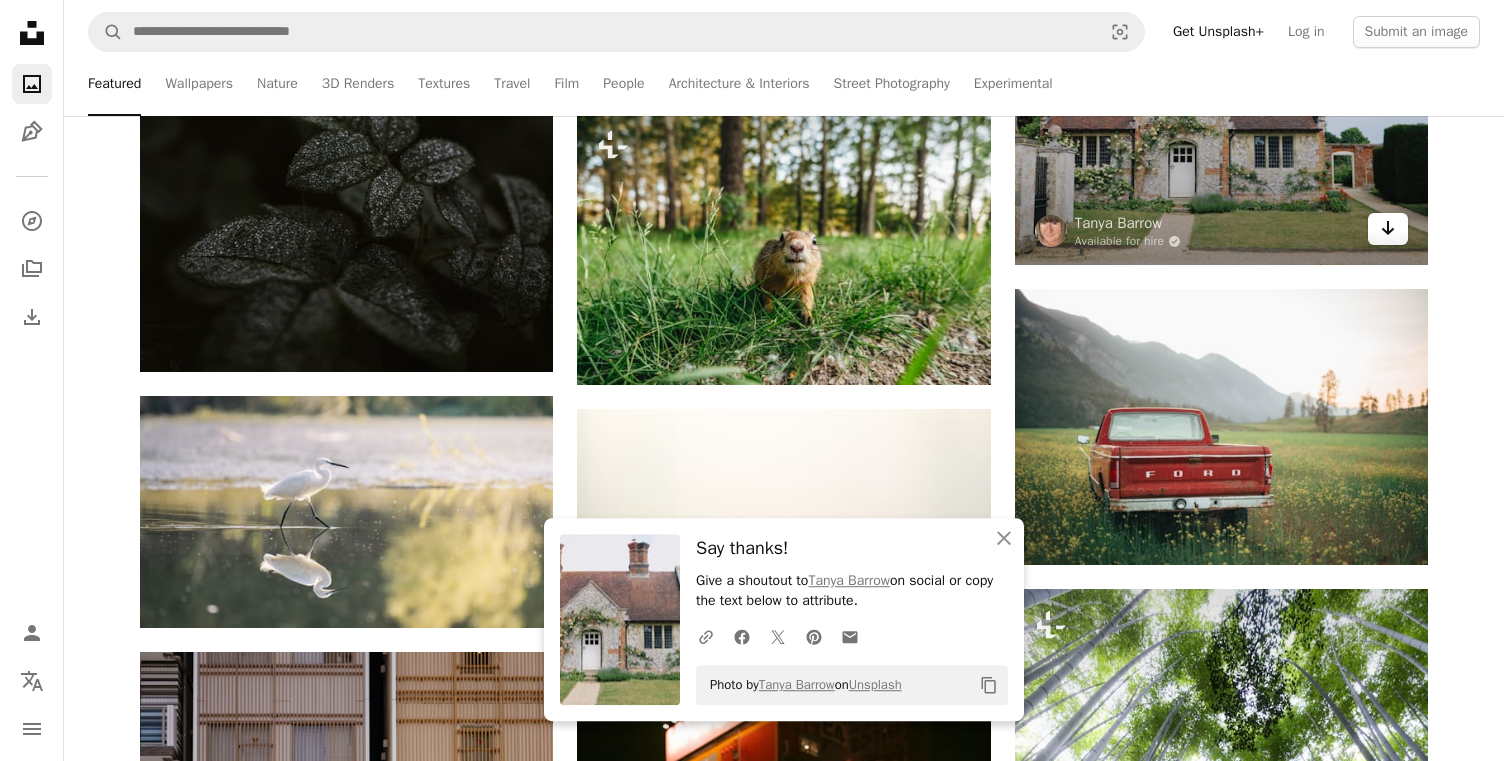 scroll, scrollTop: 106914, scrollLeft: 0, axis: vertical 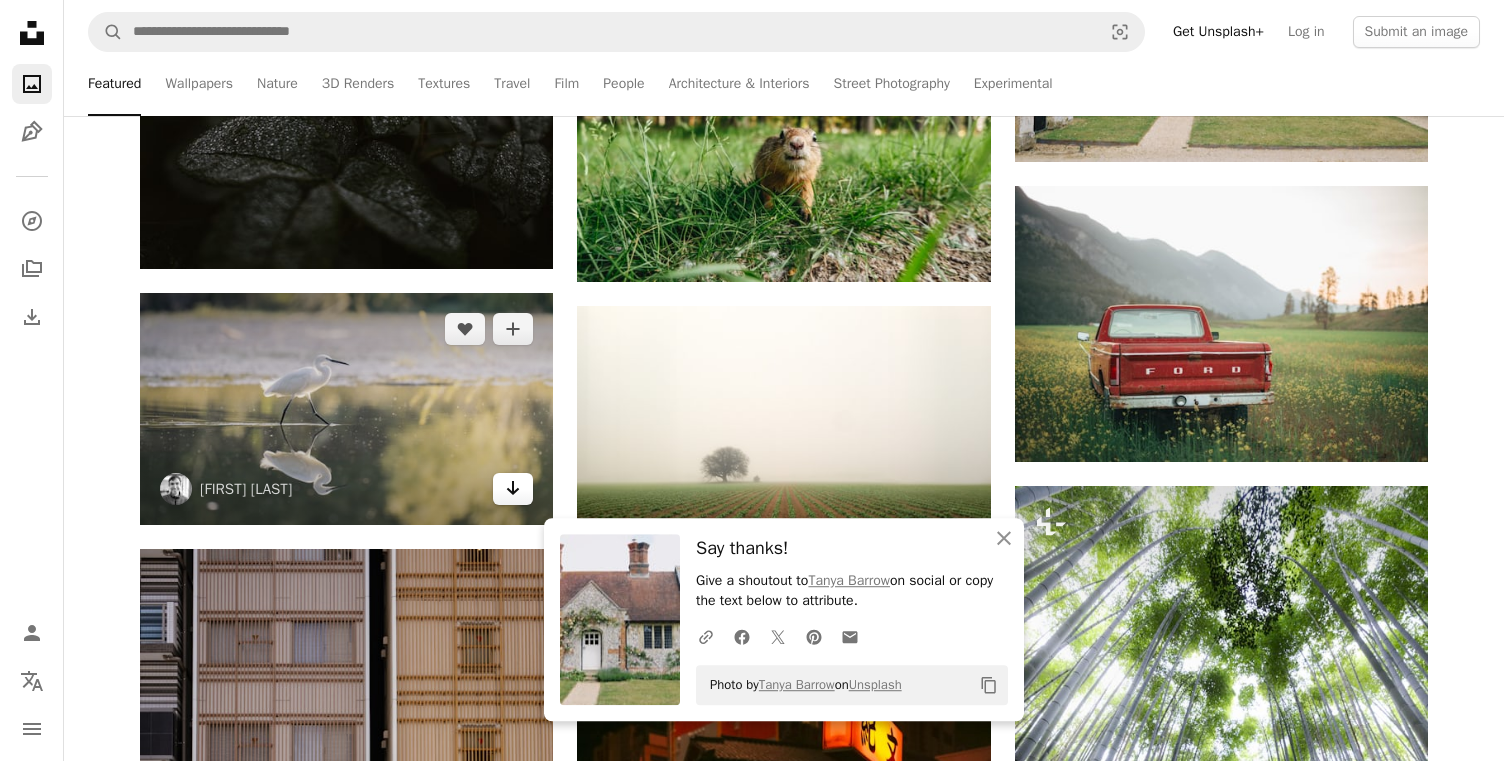 click on "Arrow pointing down" at bounding box center (513, 489) 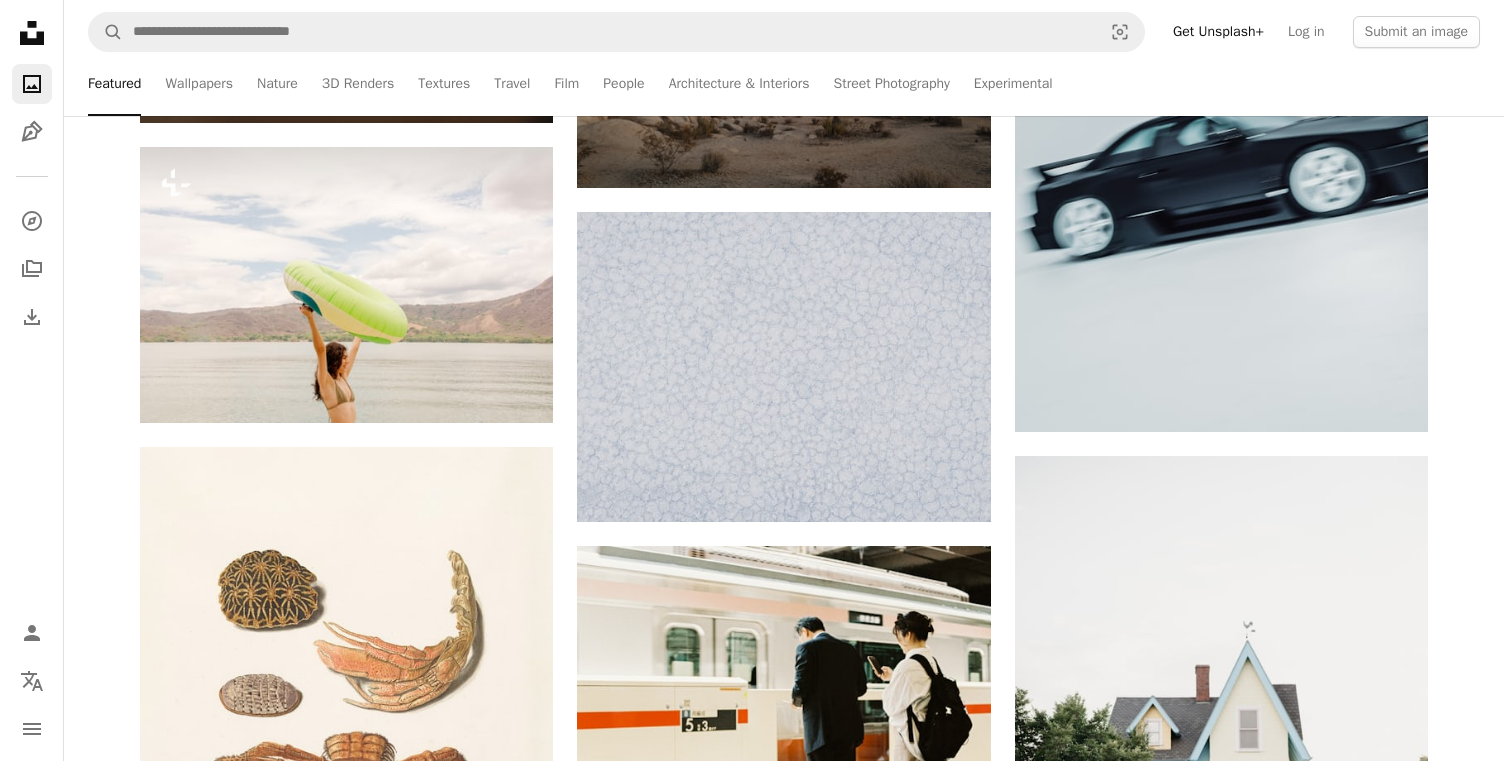 scroll, scrollTop: 115393, scrollLeft: 0, axis: vertical 